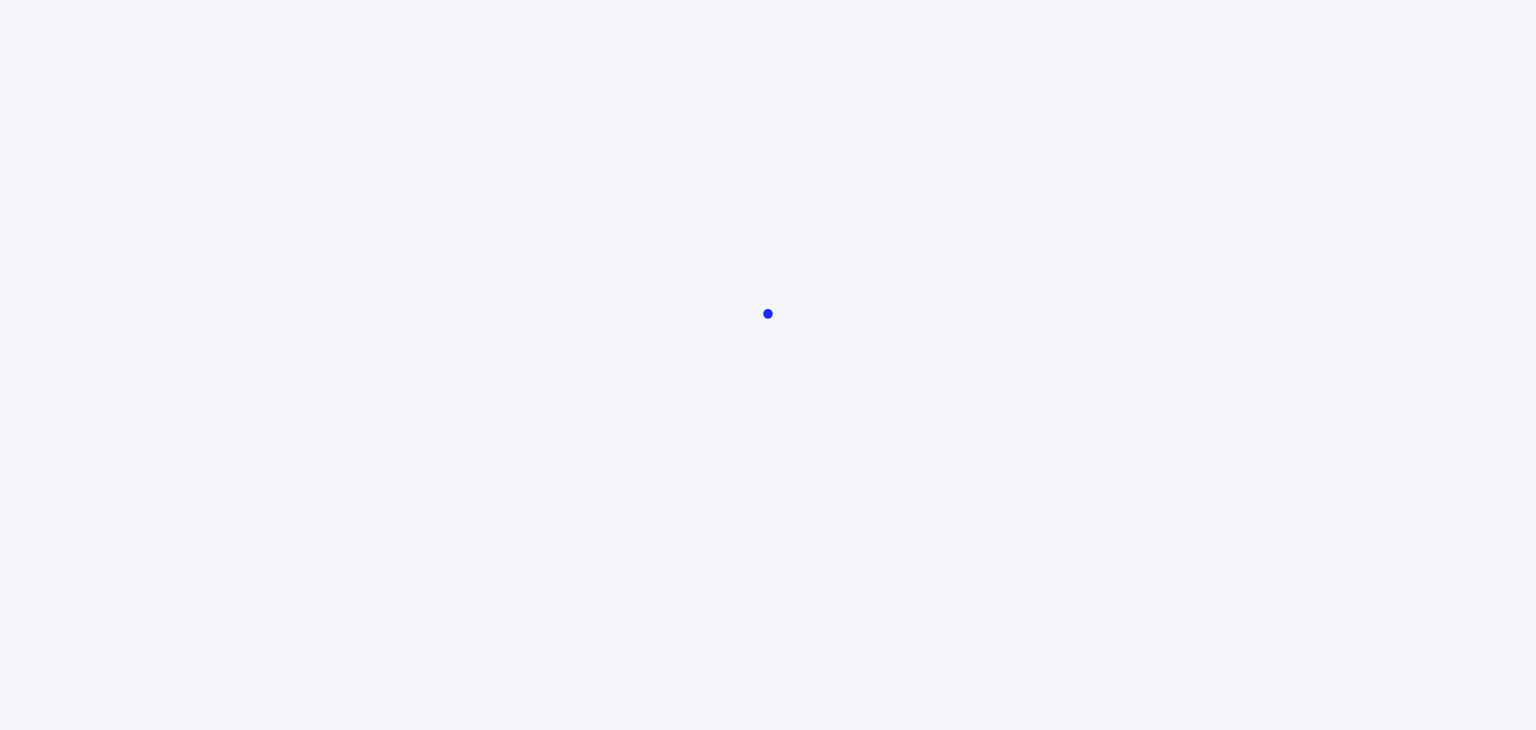 scroll, scrollTop: 0, scrollLeft: 0, axis: both 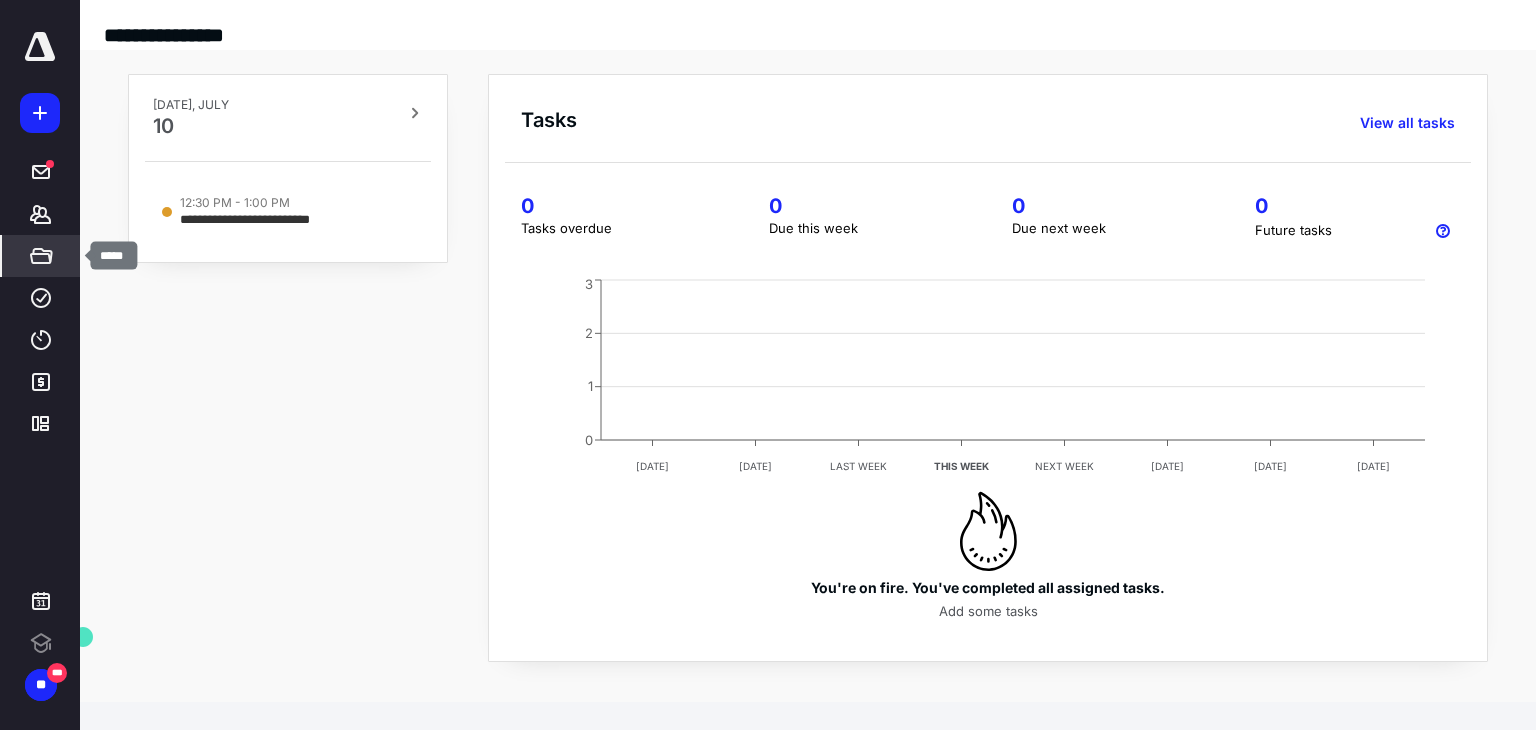 click on "*****" at bounding box center [41, 256] 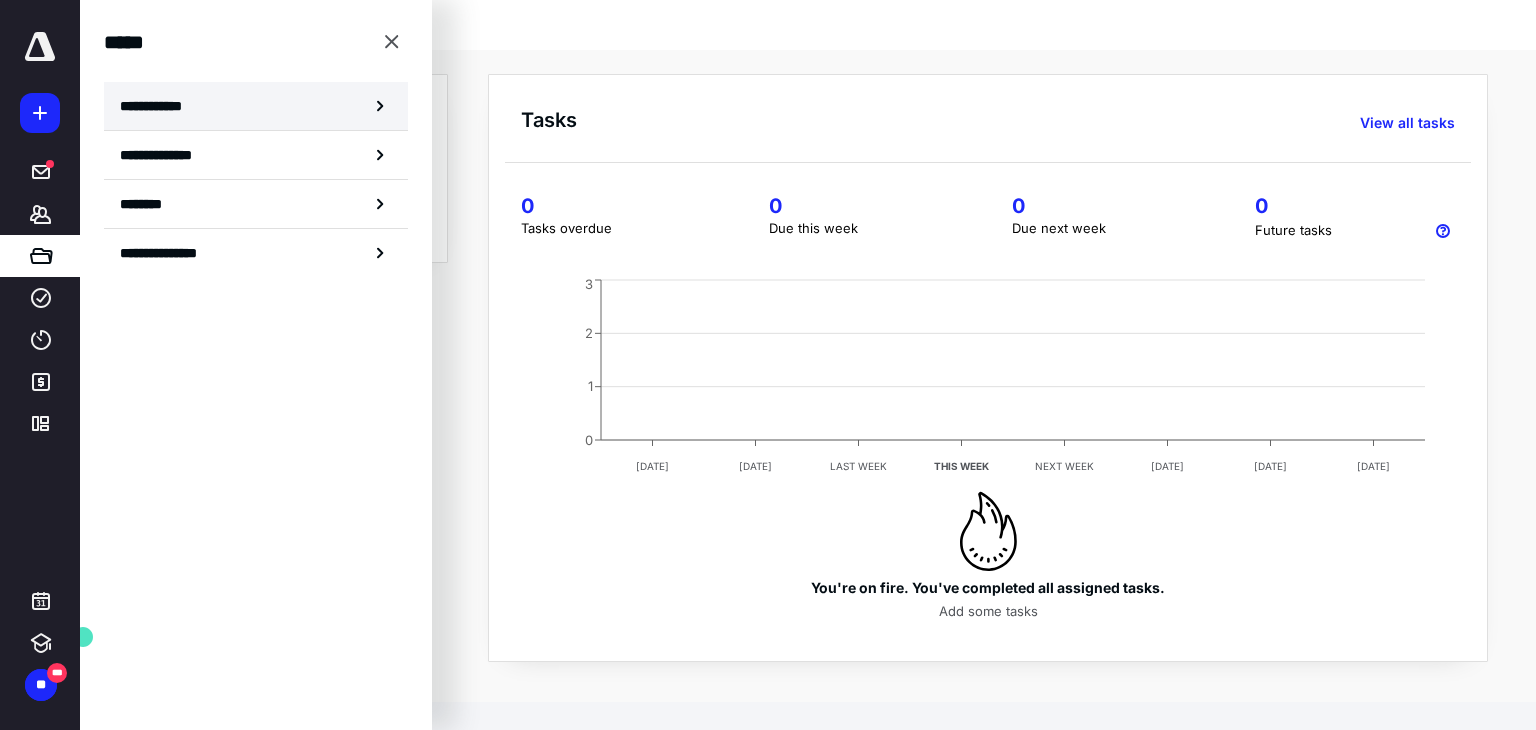 click 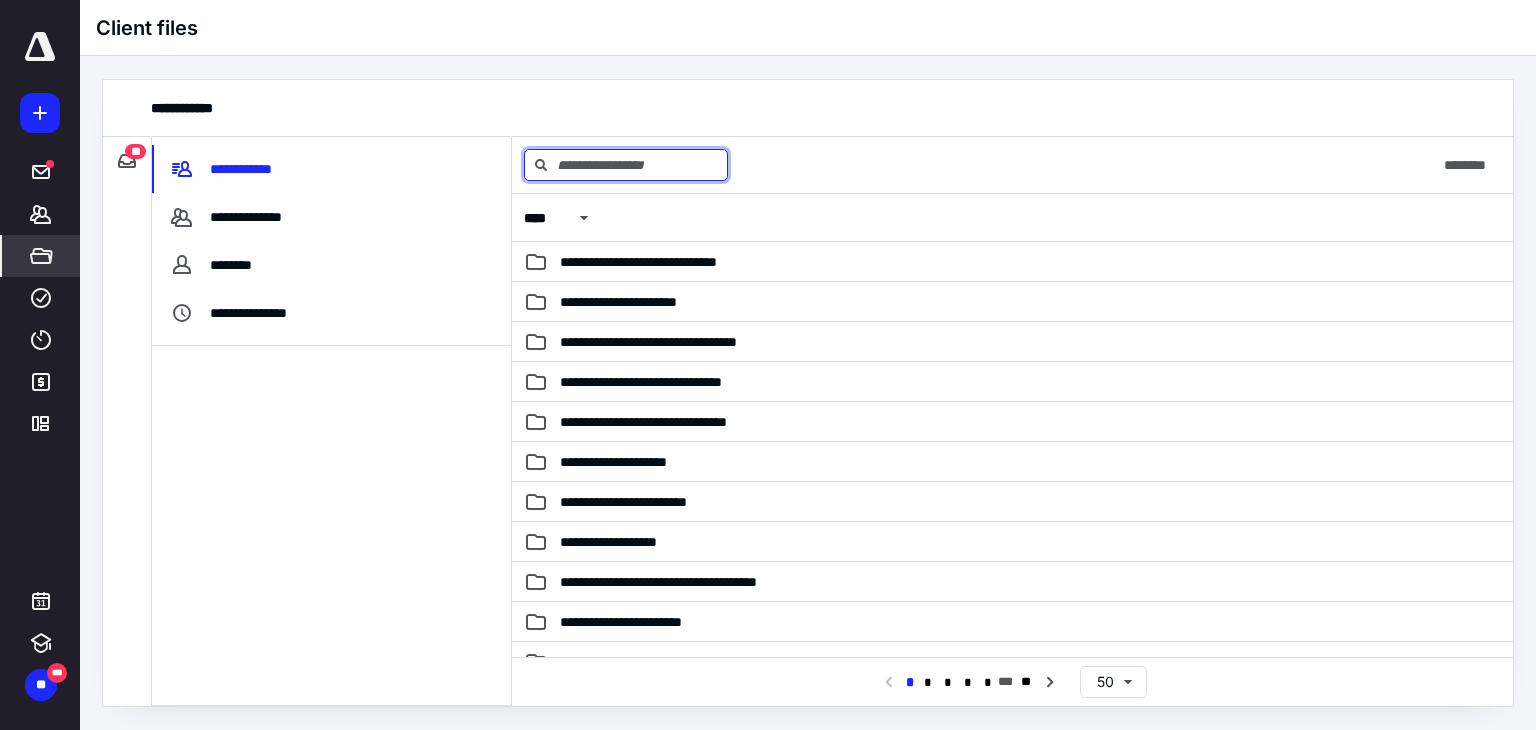 click at bounding box center (626, 165) 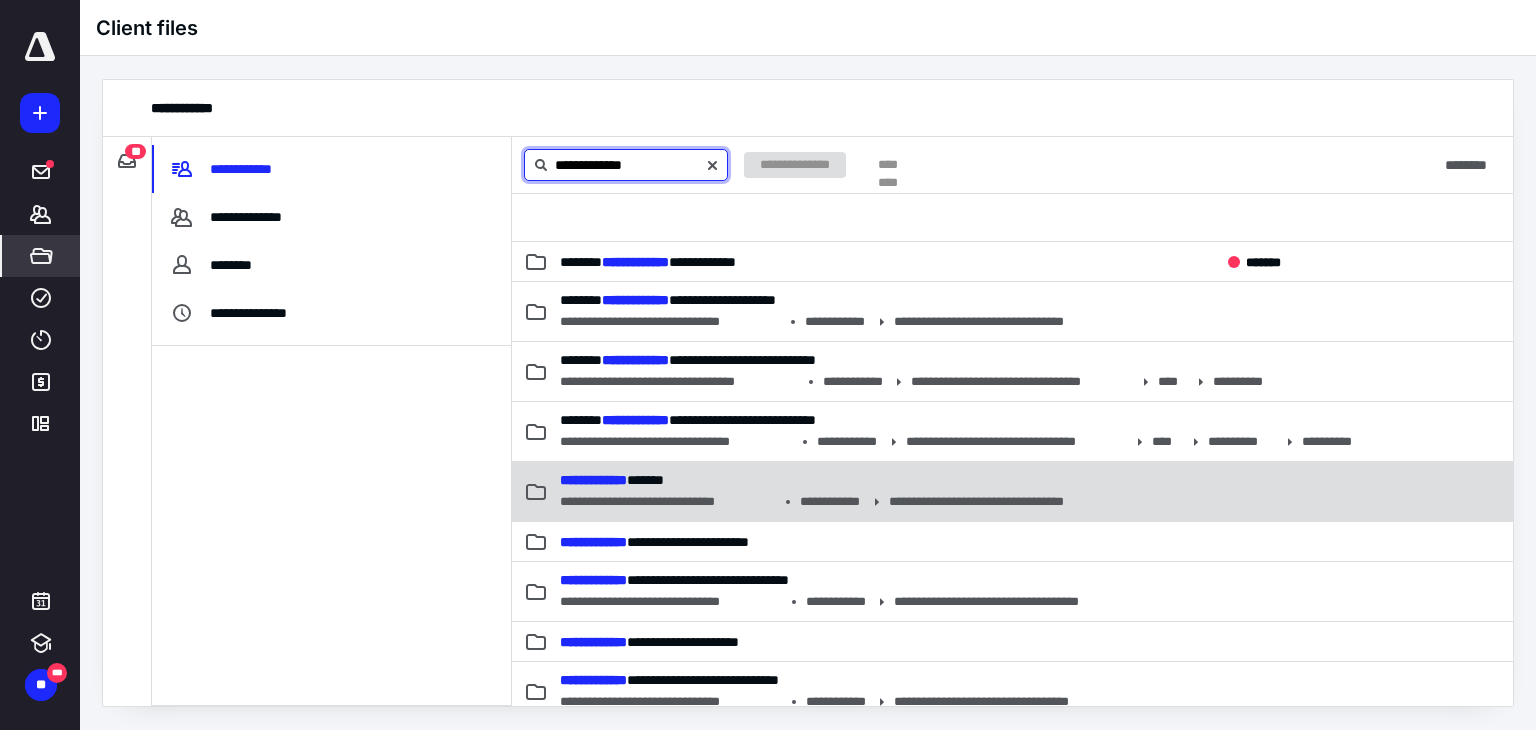 type on "**********" 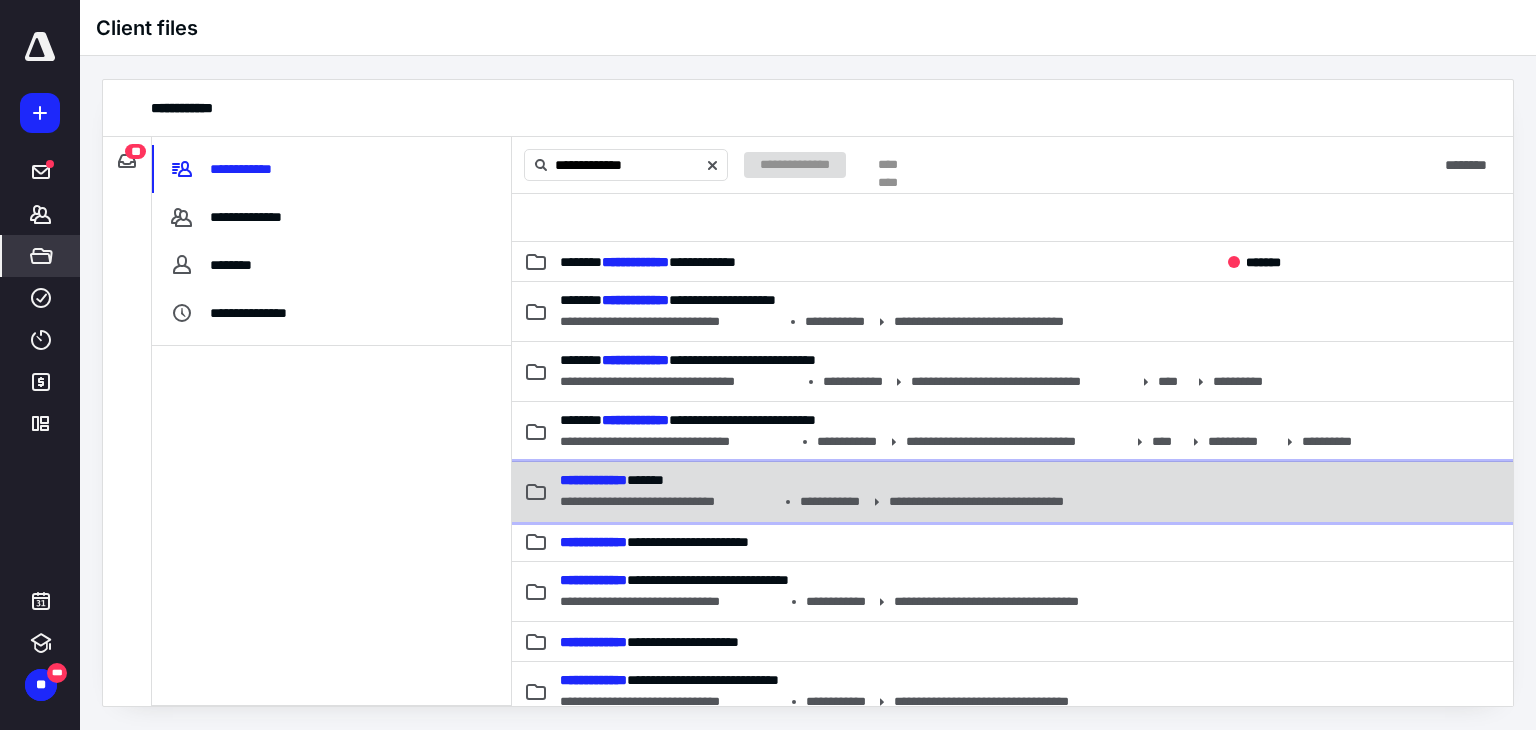click on "**********" at bounding box center [668, 502] 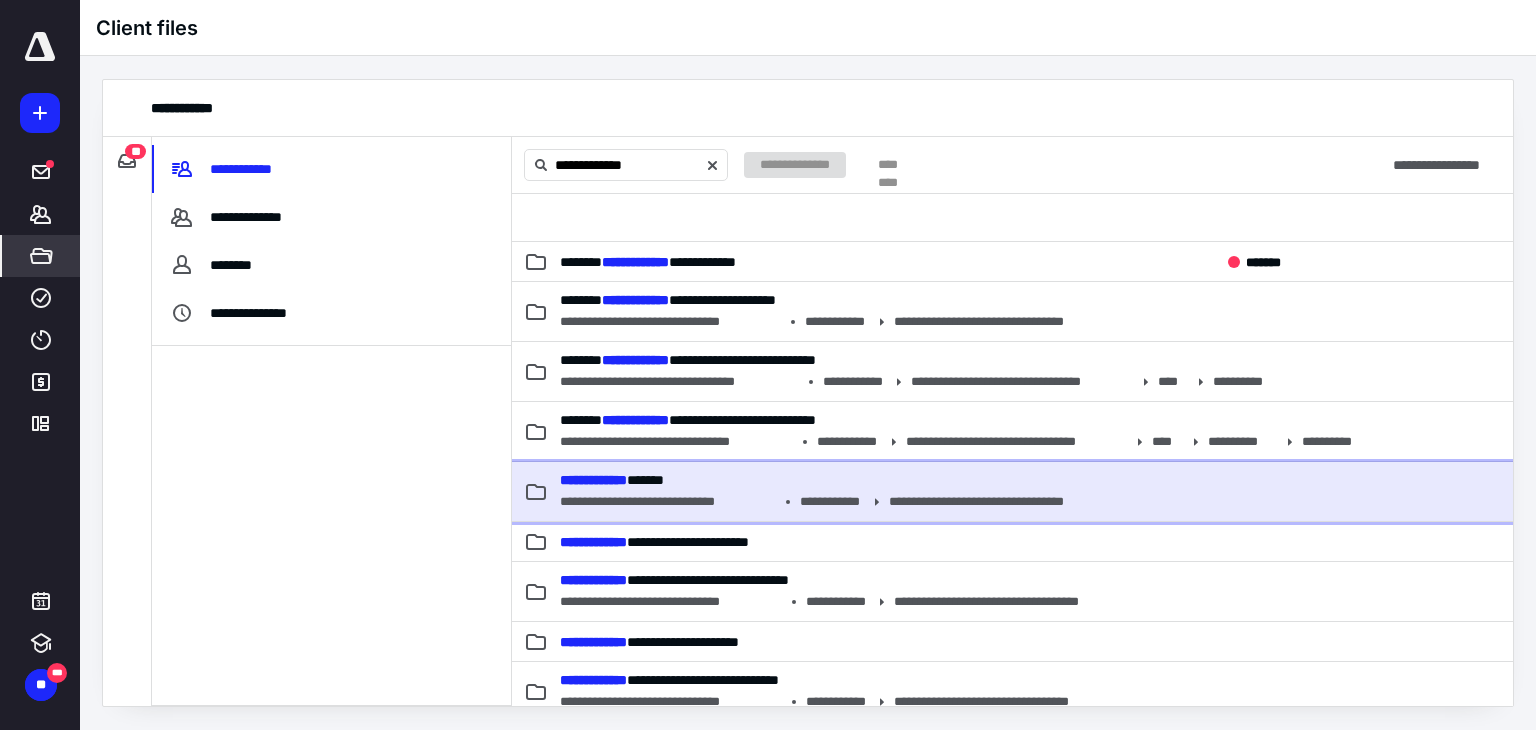 click on "**********" at bounding box center (668, 502) 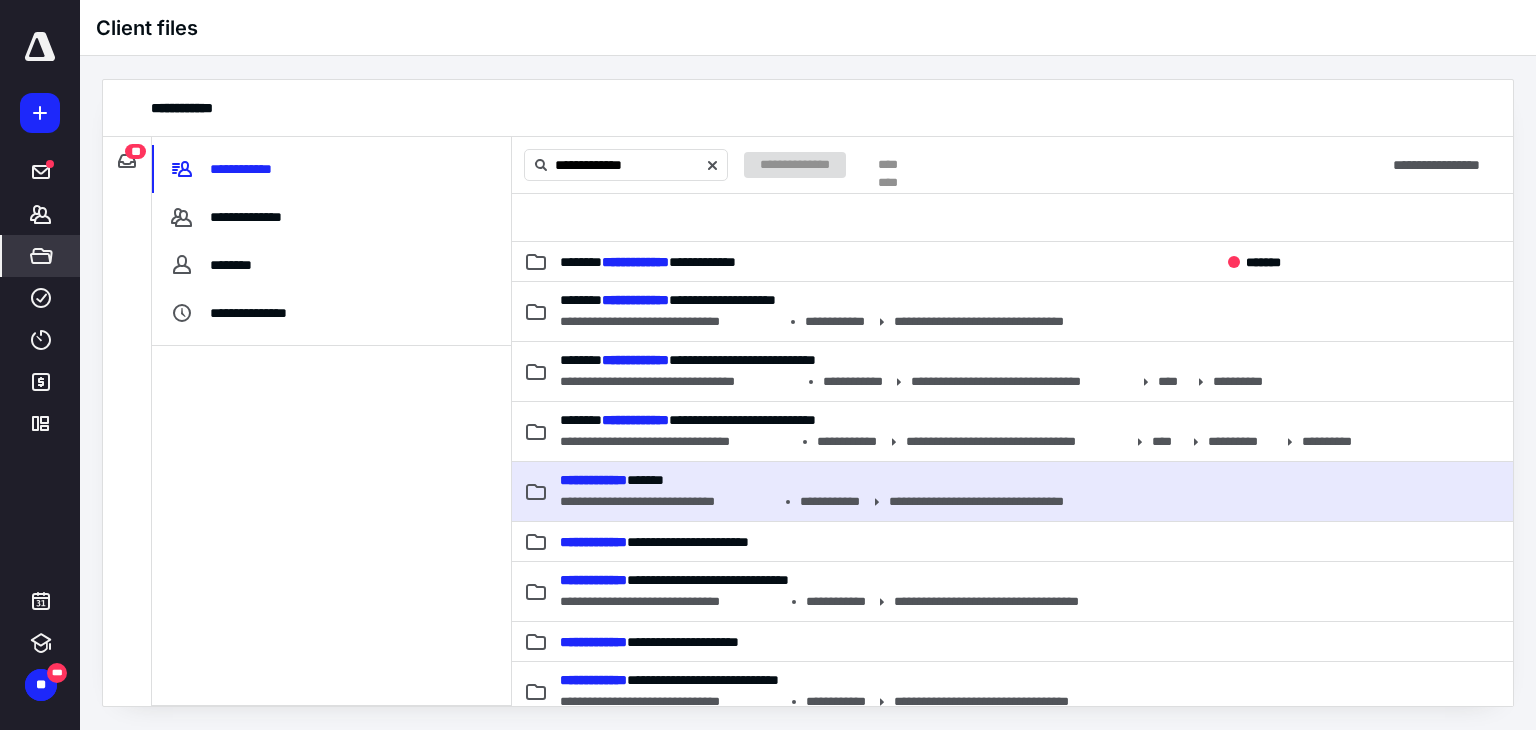 type 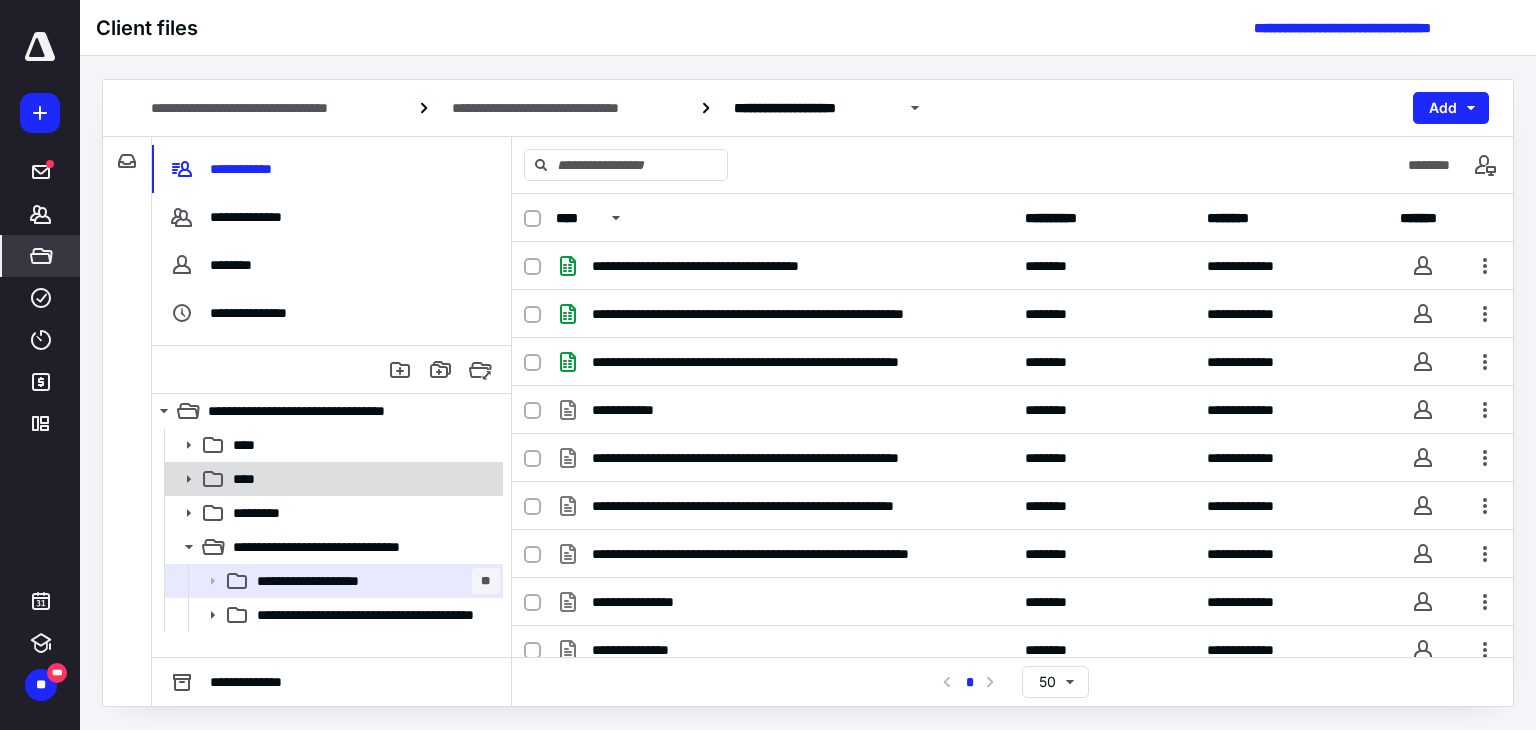 click 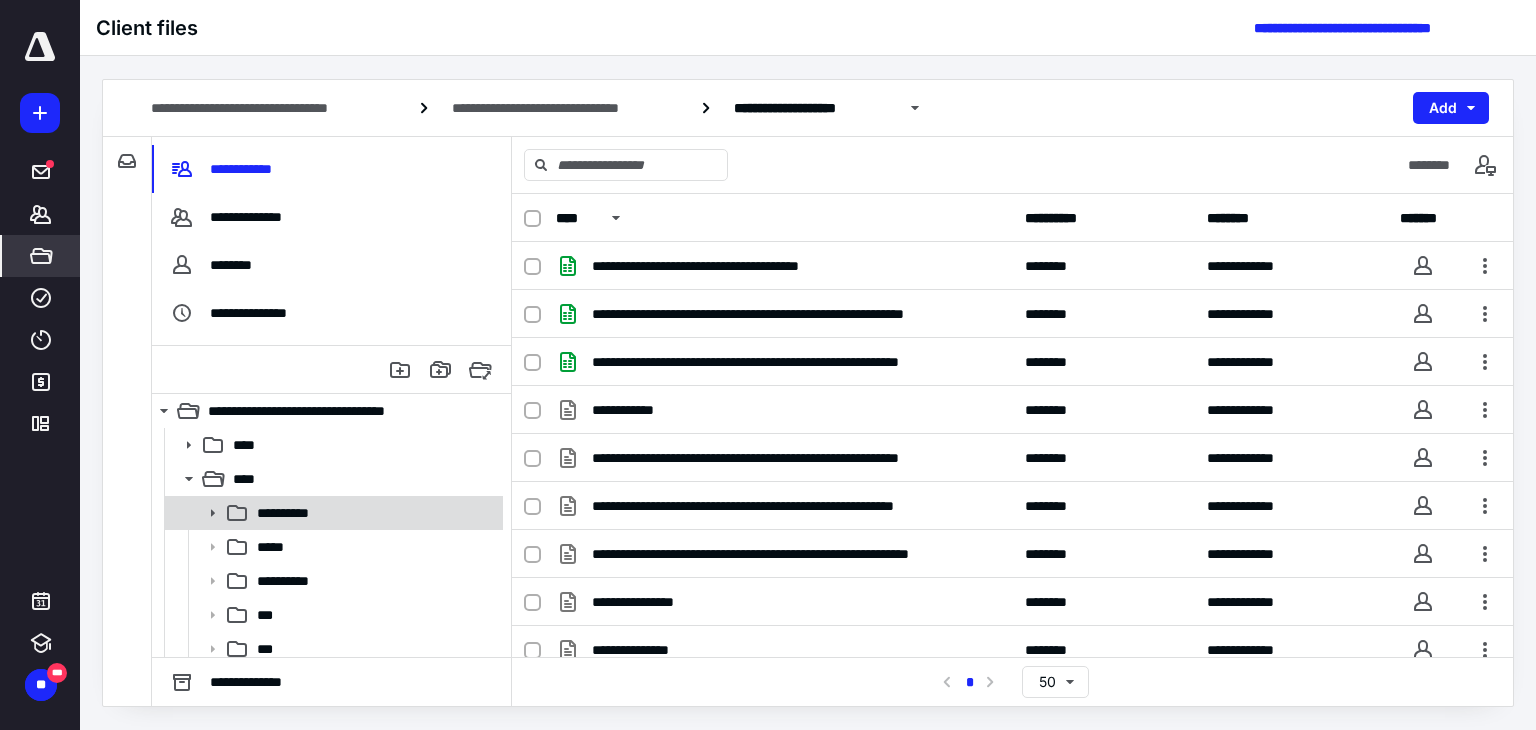 click 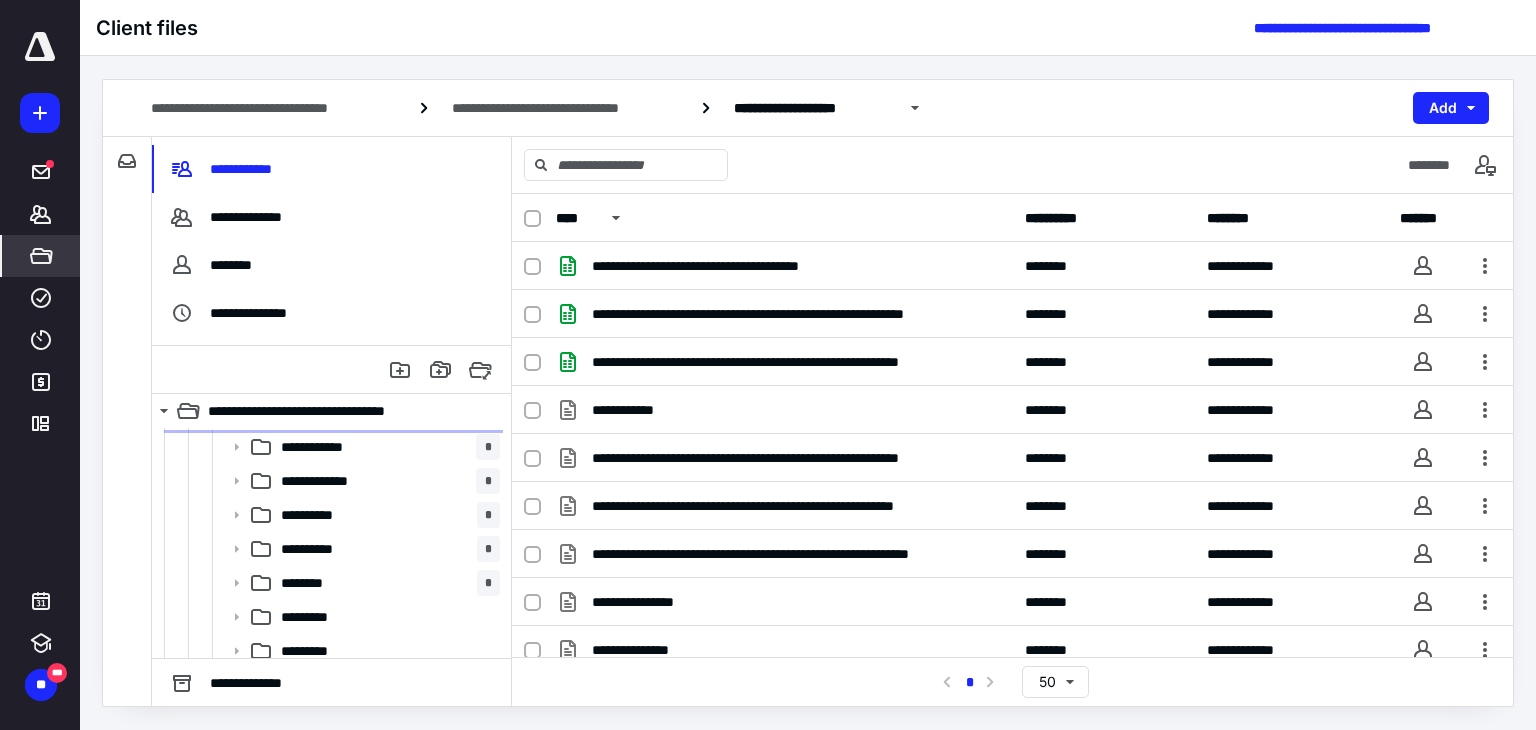 scroll, scrollTop: 120, scrollLeft: 0, axis: vertical 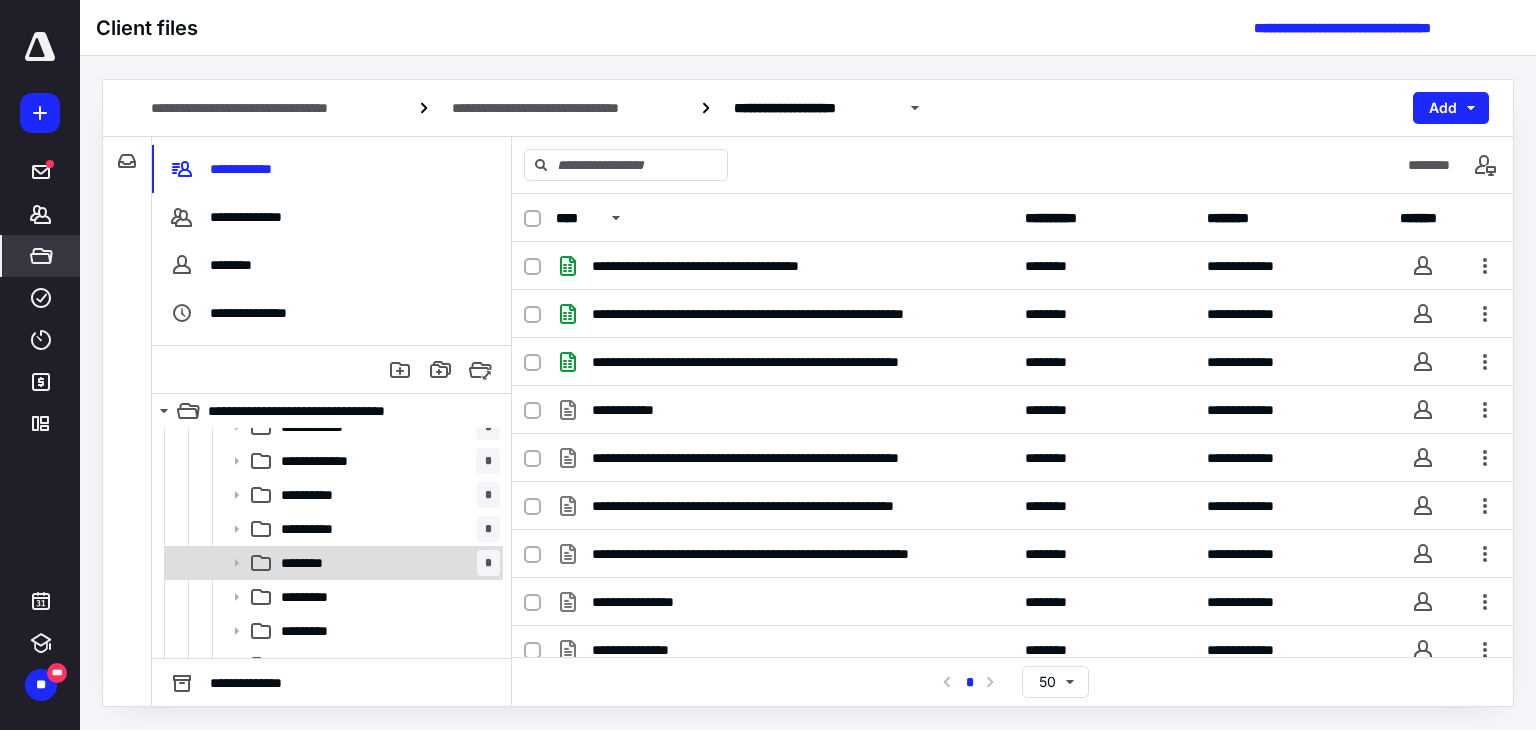 click 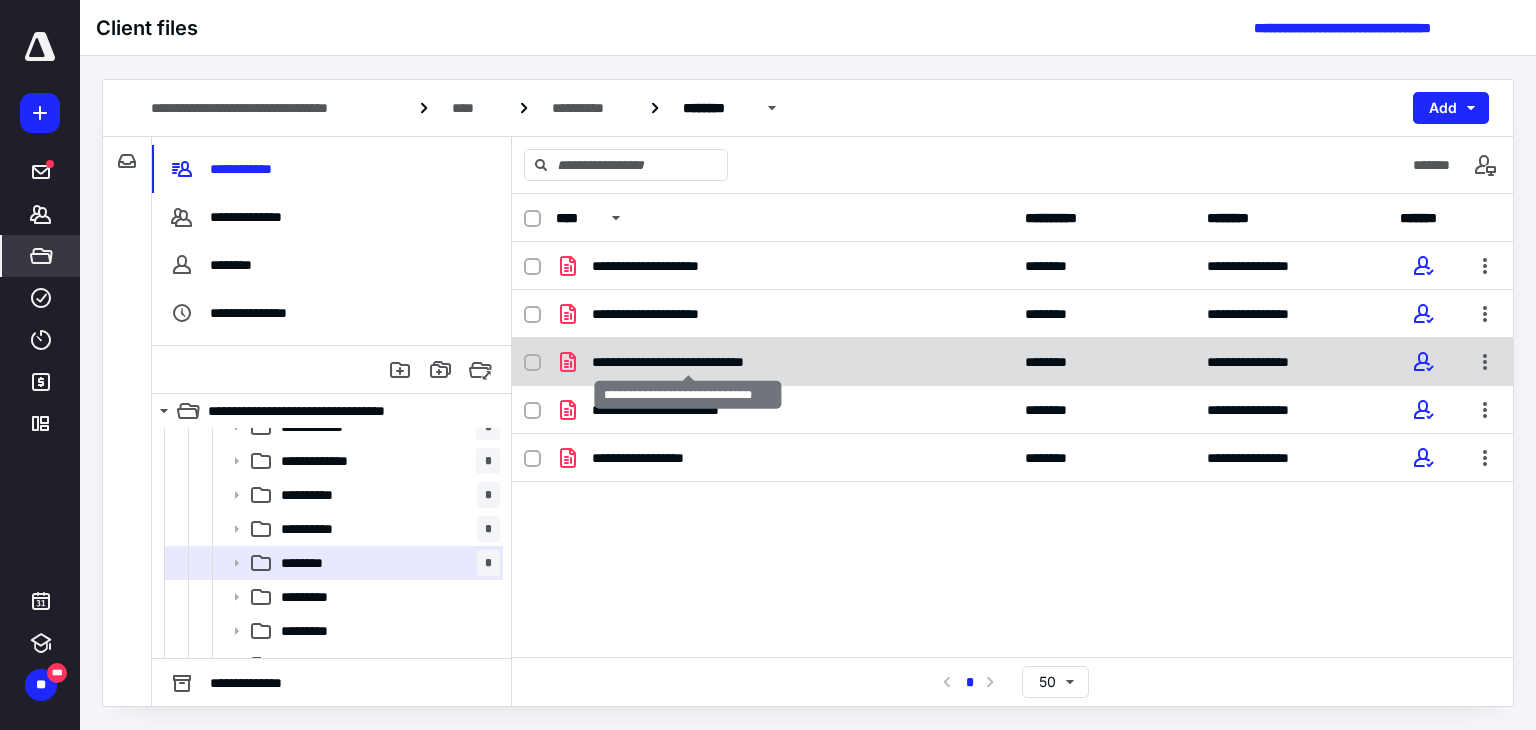 click on "**********" at bounding box center [688, 362] 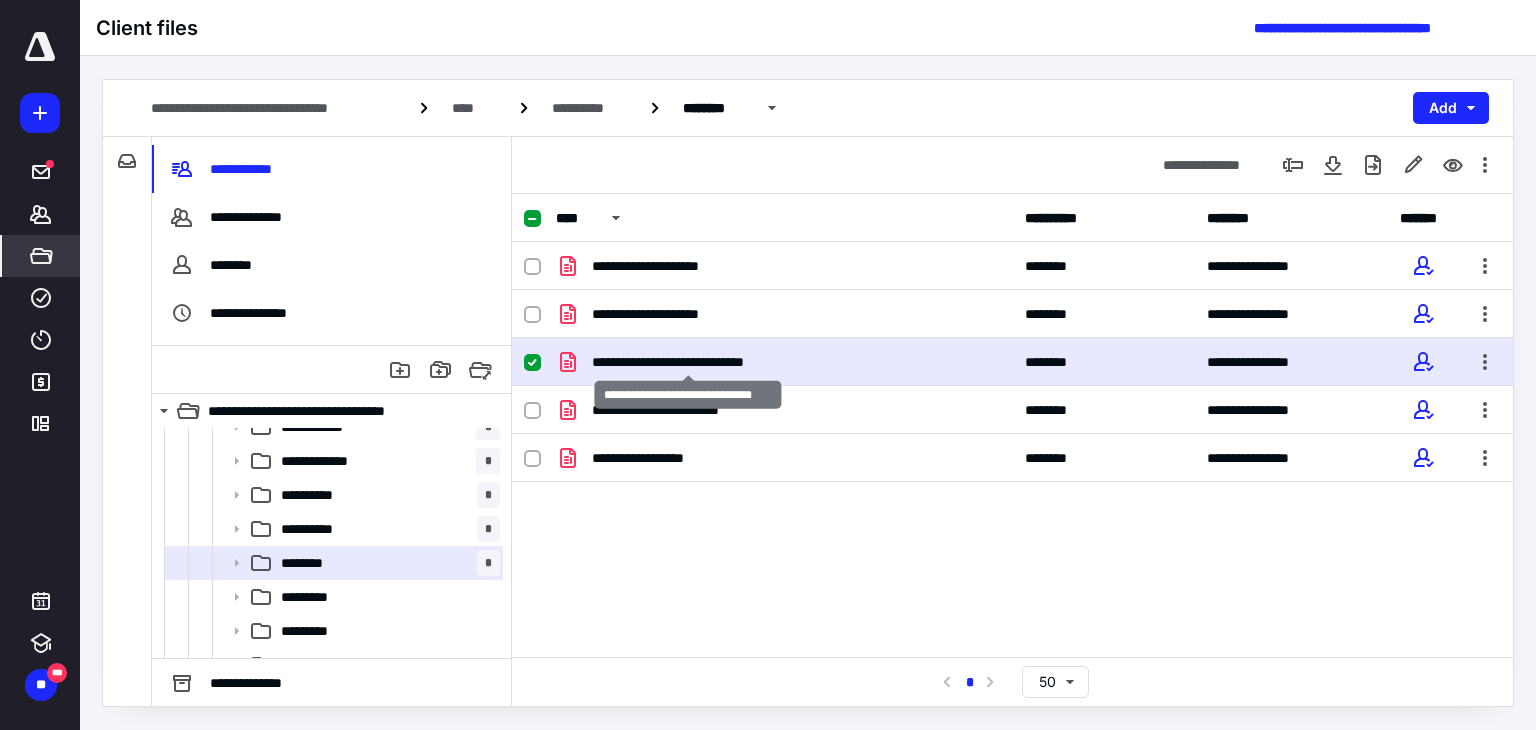 click on "**********" at bounding box center (688, 362) 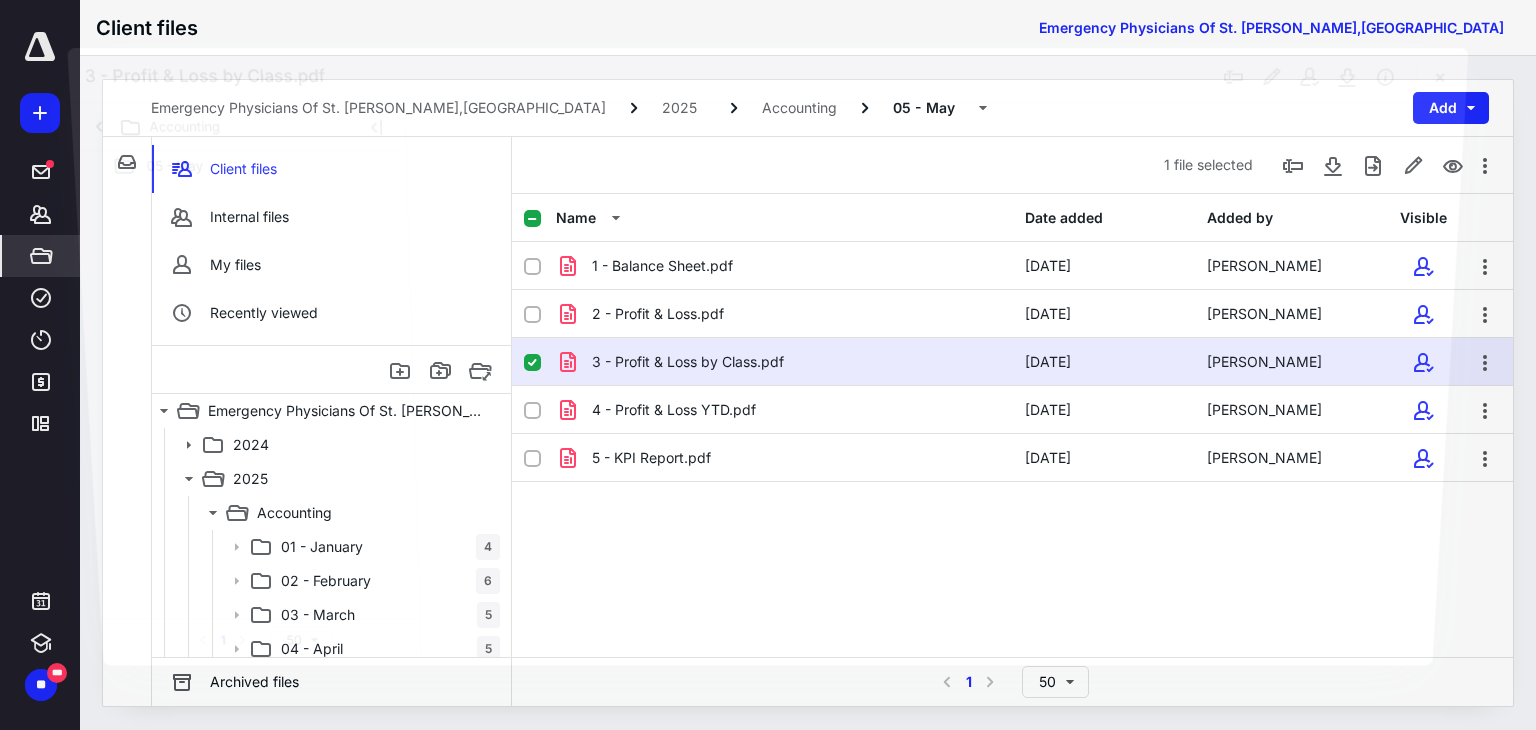 scroll, scrollTop: 120, scrollLeft: 0, axis: vertical 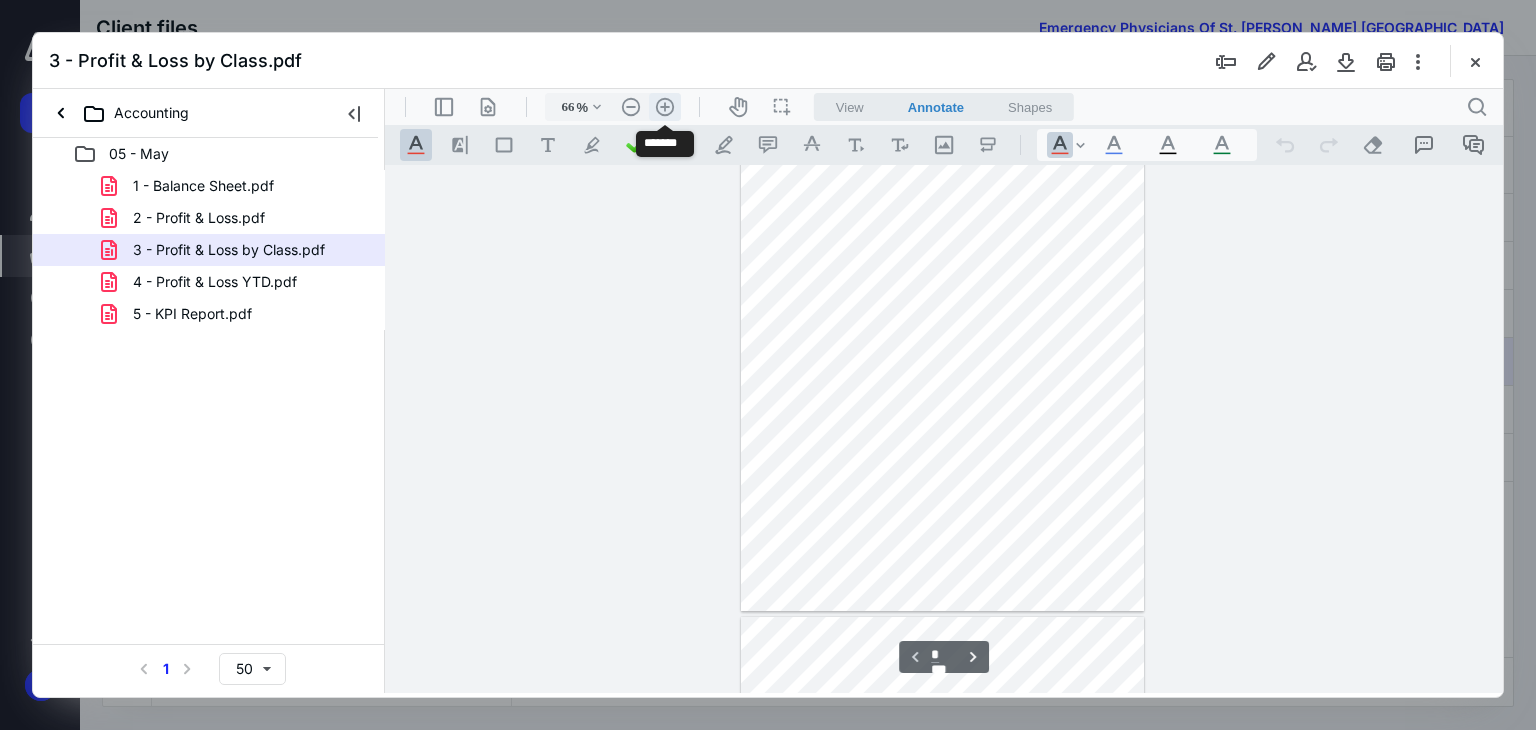 click on ".cls-1{fill:#abb0c4;} icon - header - zoom - in - line" at bounding box center [665, 107] 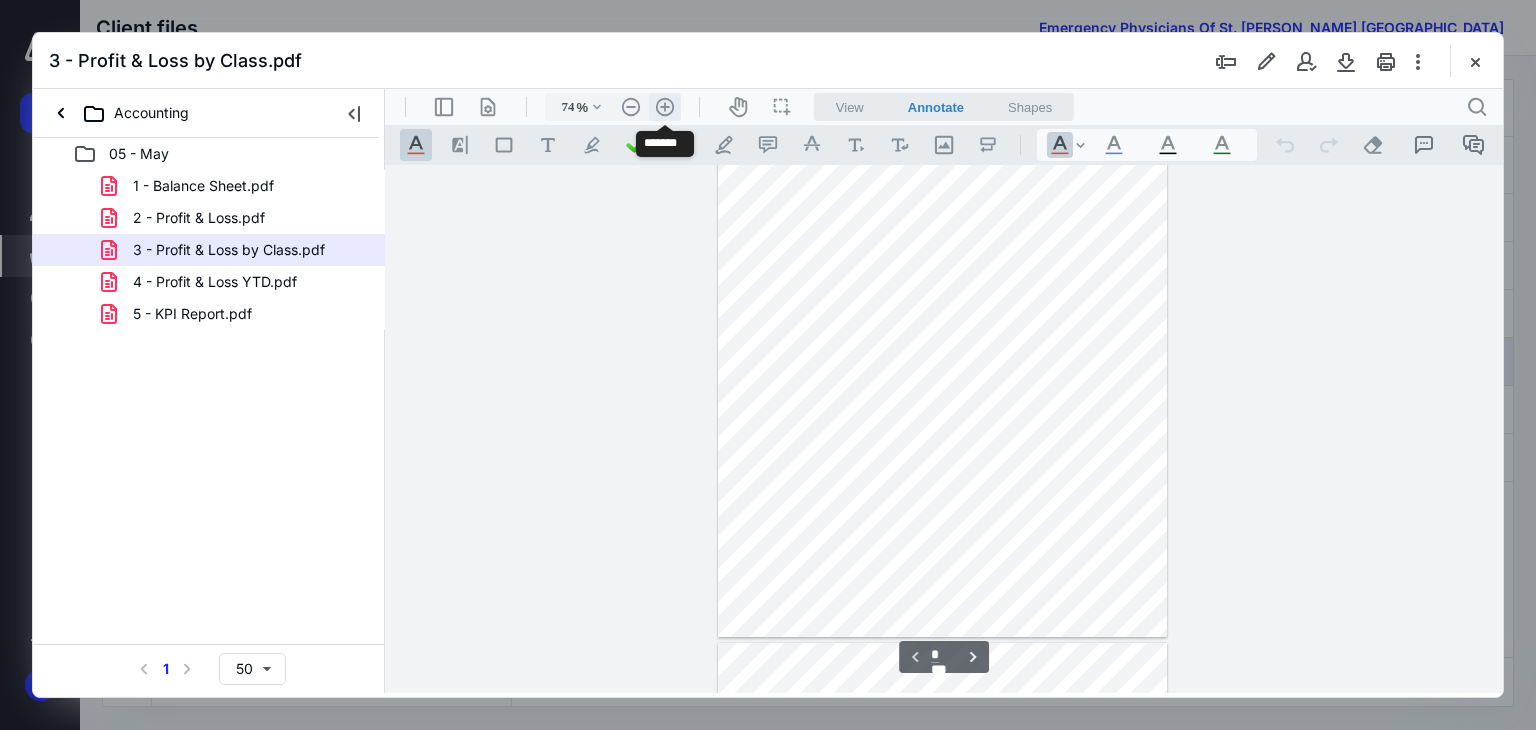 click on ".cls-1{fill:#abb0c4;} icon - header - zoom - in - line" at bounding box center (665, 107) 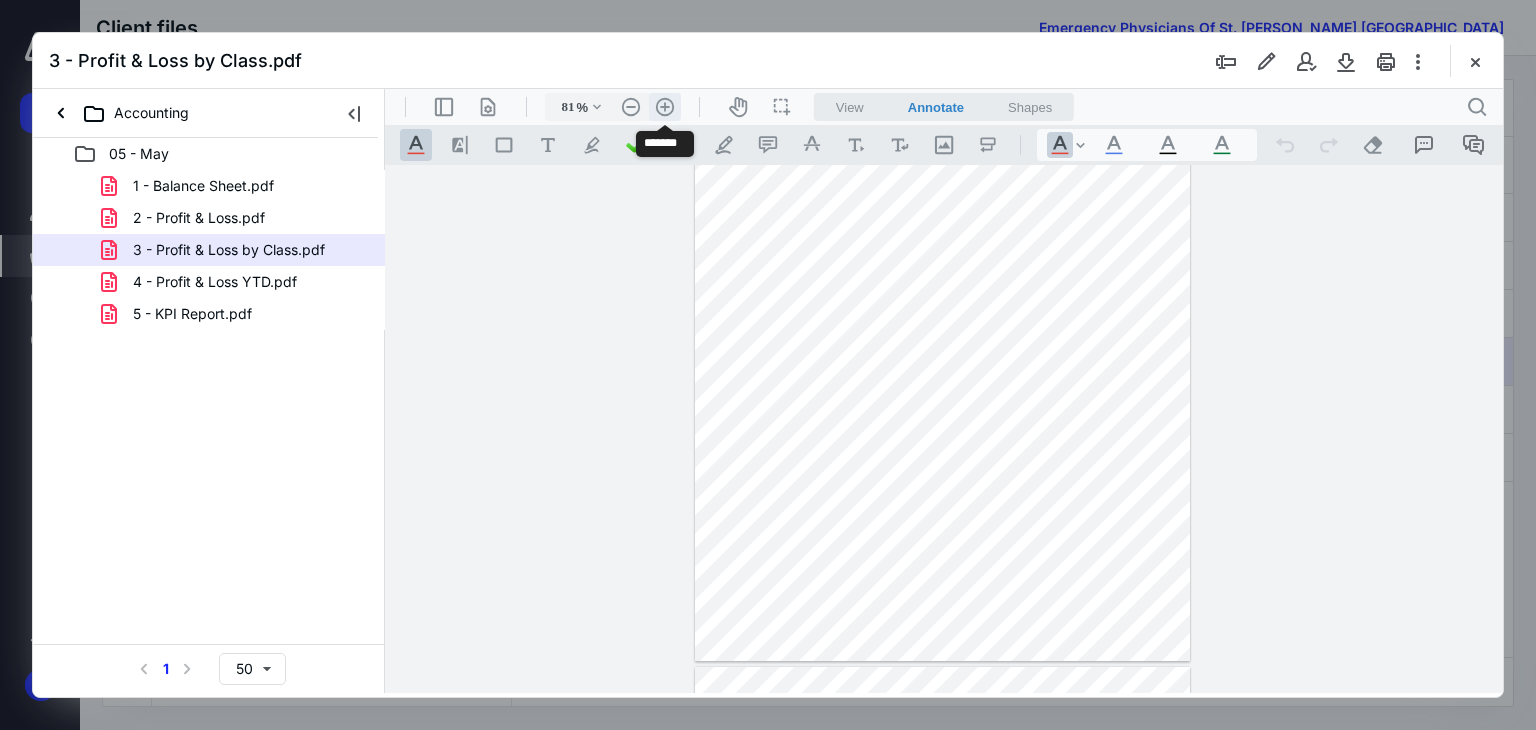 click on ".cls-1{fill:#abb0c4;} icon - header - zoom - in - line" at bounding box center (665, 107) 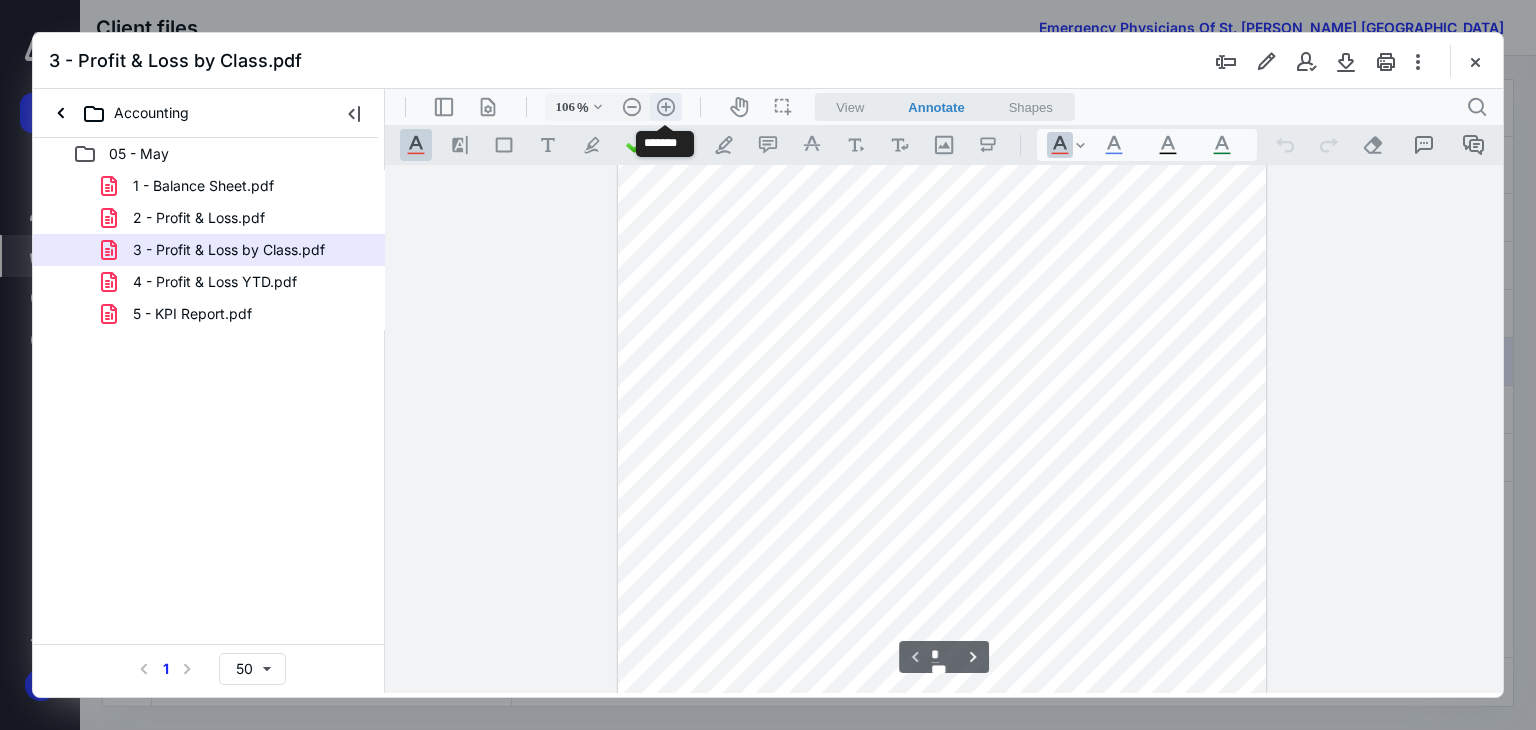 click on ".cls-1{fill:#abb0c4;} icon - header - zoom - in - line" at bounding box center [666, 107] 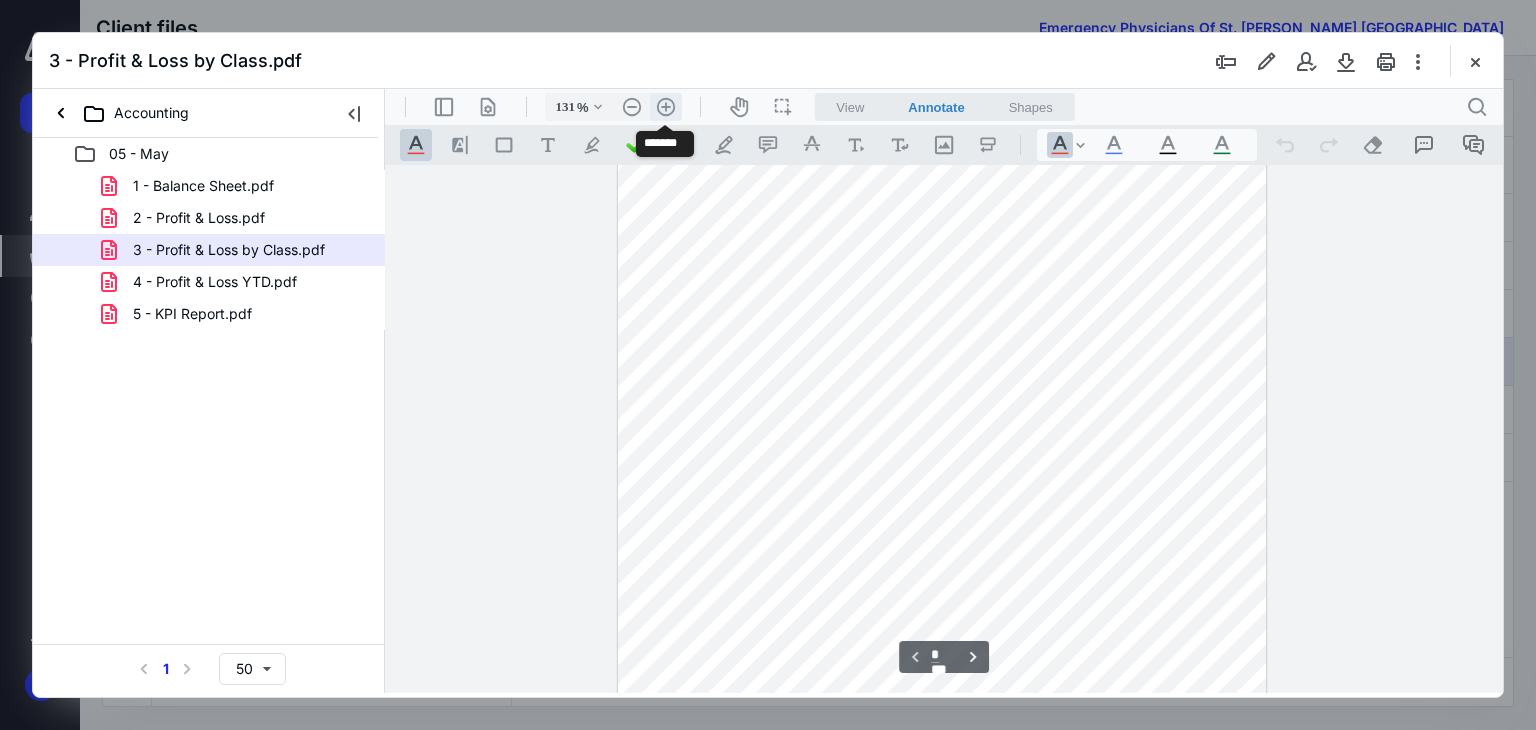 scroll, scrollTop: 378, scrollLeft: 0, axis: vertical 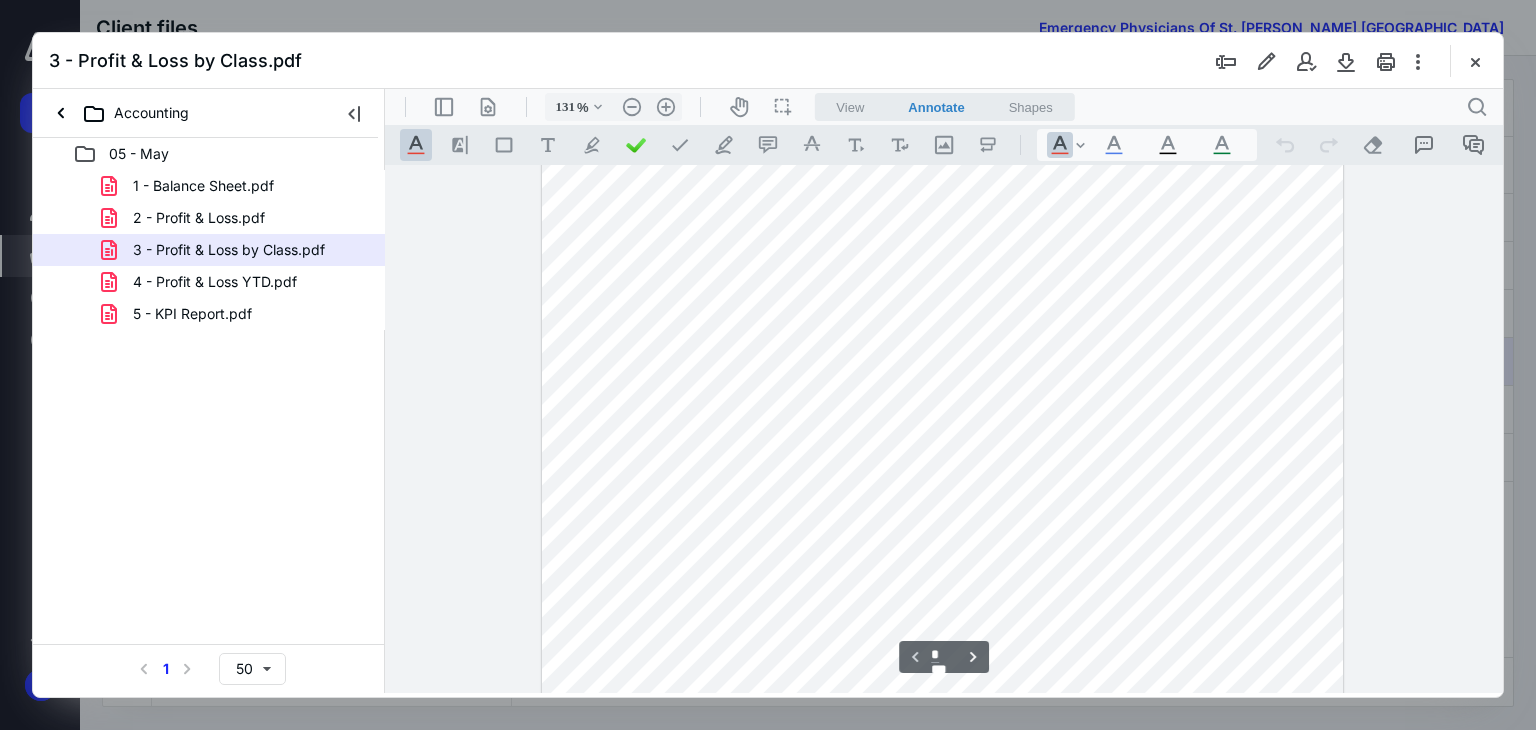 click on "**********" at bounding box center (944, 429) 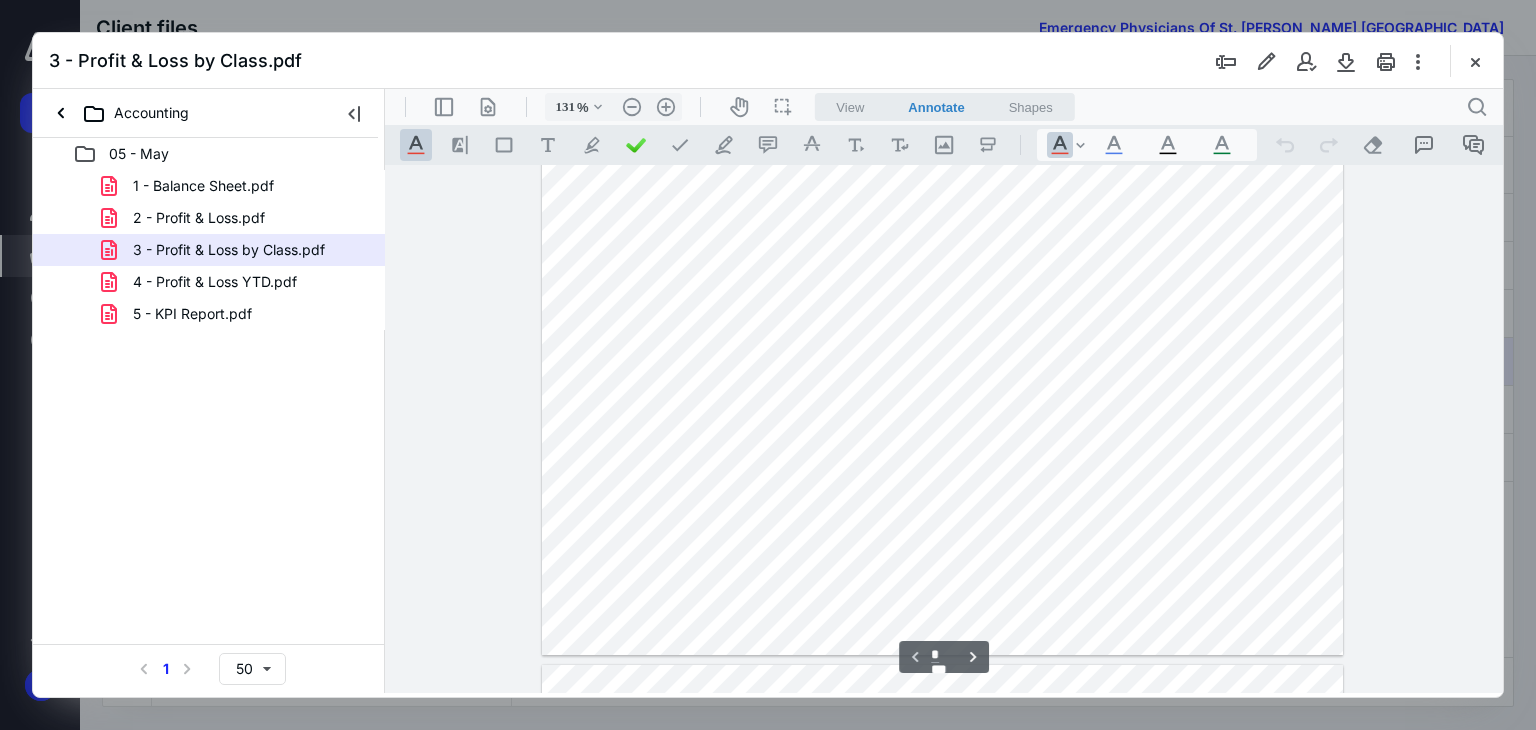 scroll, scrollTop: 91, scrollLeft: 0, axis: vertical 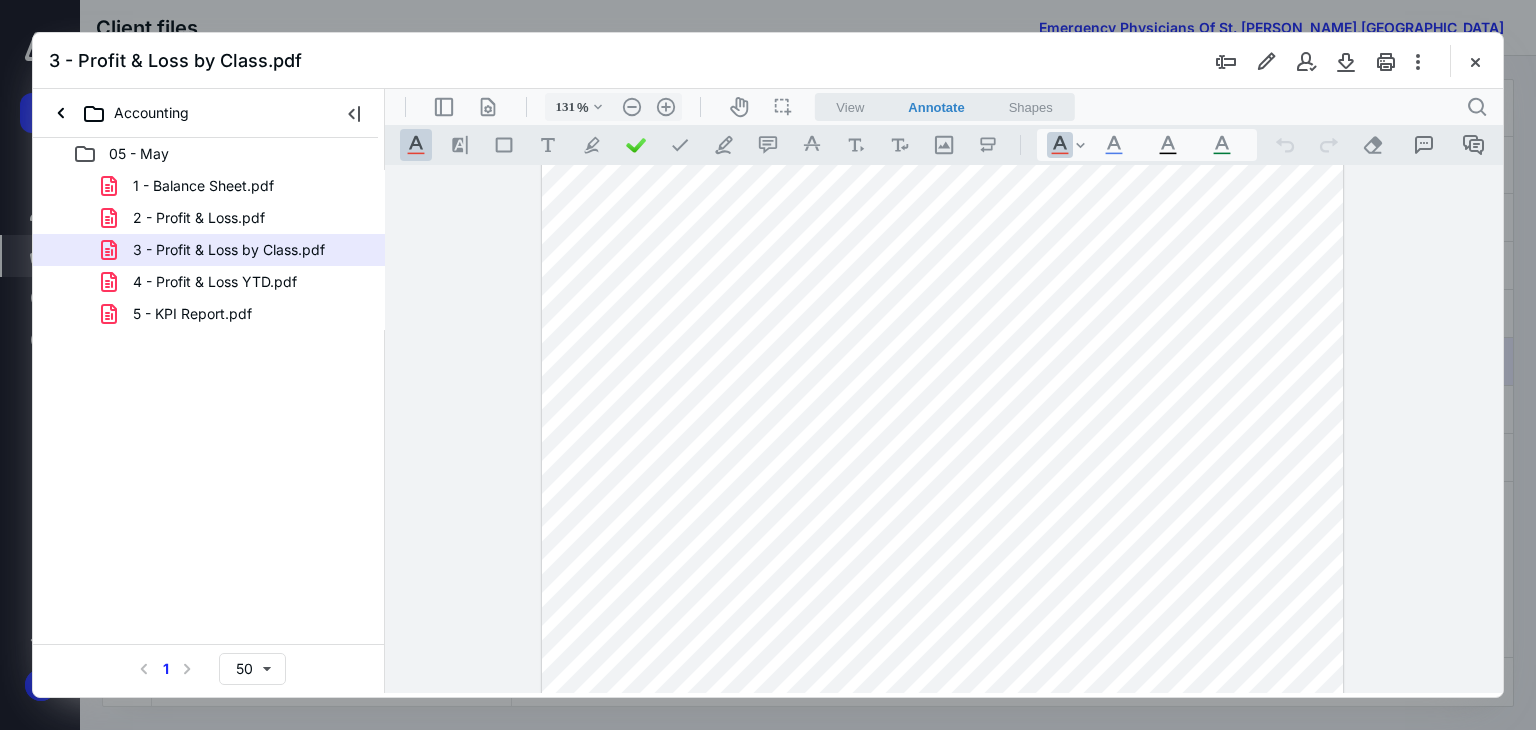 click on "**********" at bounding box center (944, 429) 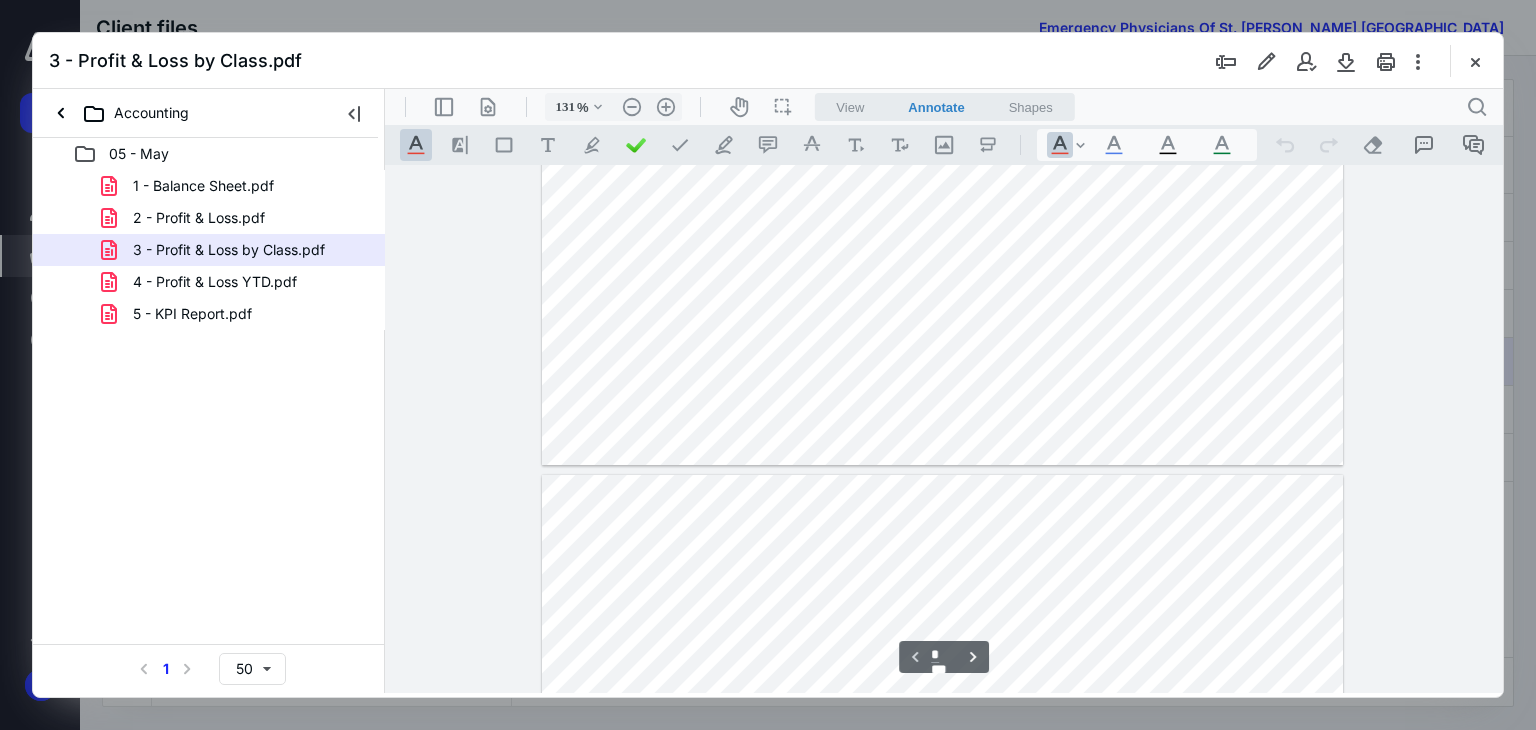 type on "*" 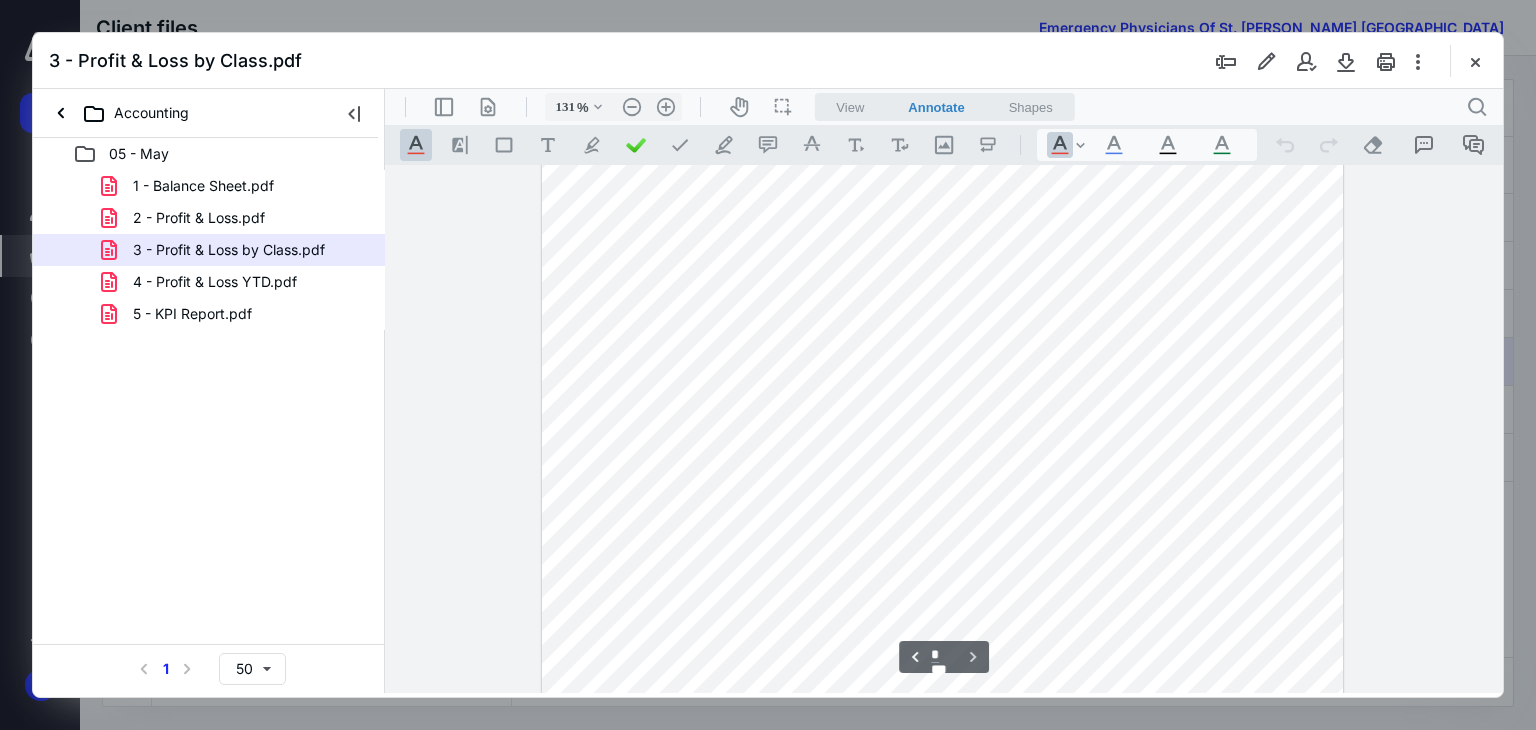 scroll, scrollTop: 1040, scrollLeft: 0, axis: vertical 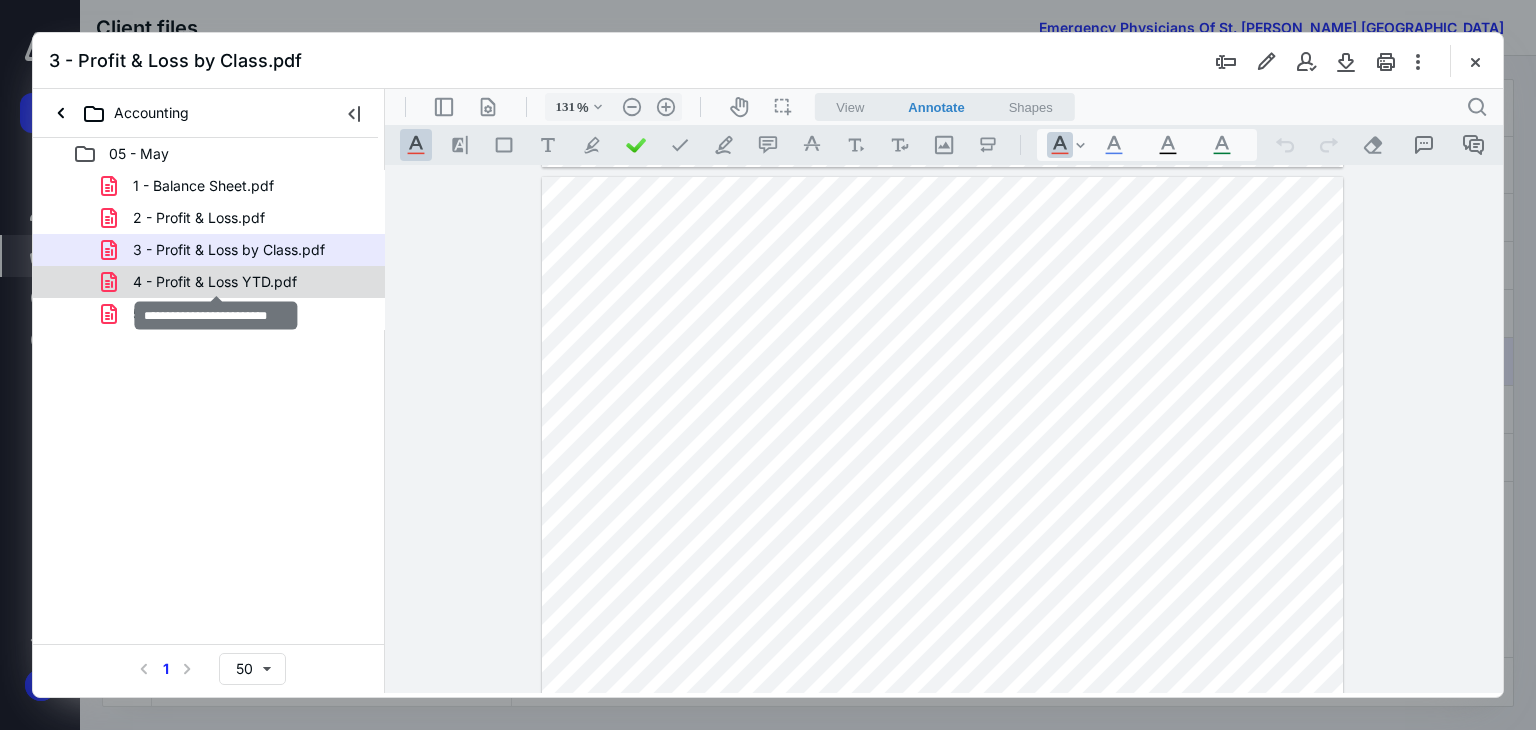 click on "4 - Profit & Loss YTD.pdf" at bounding box center [215, 282] 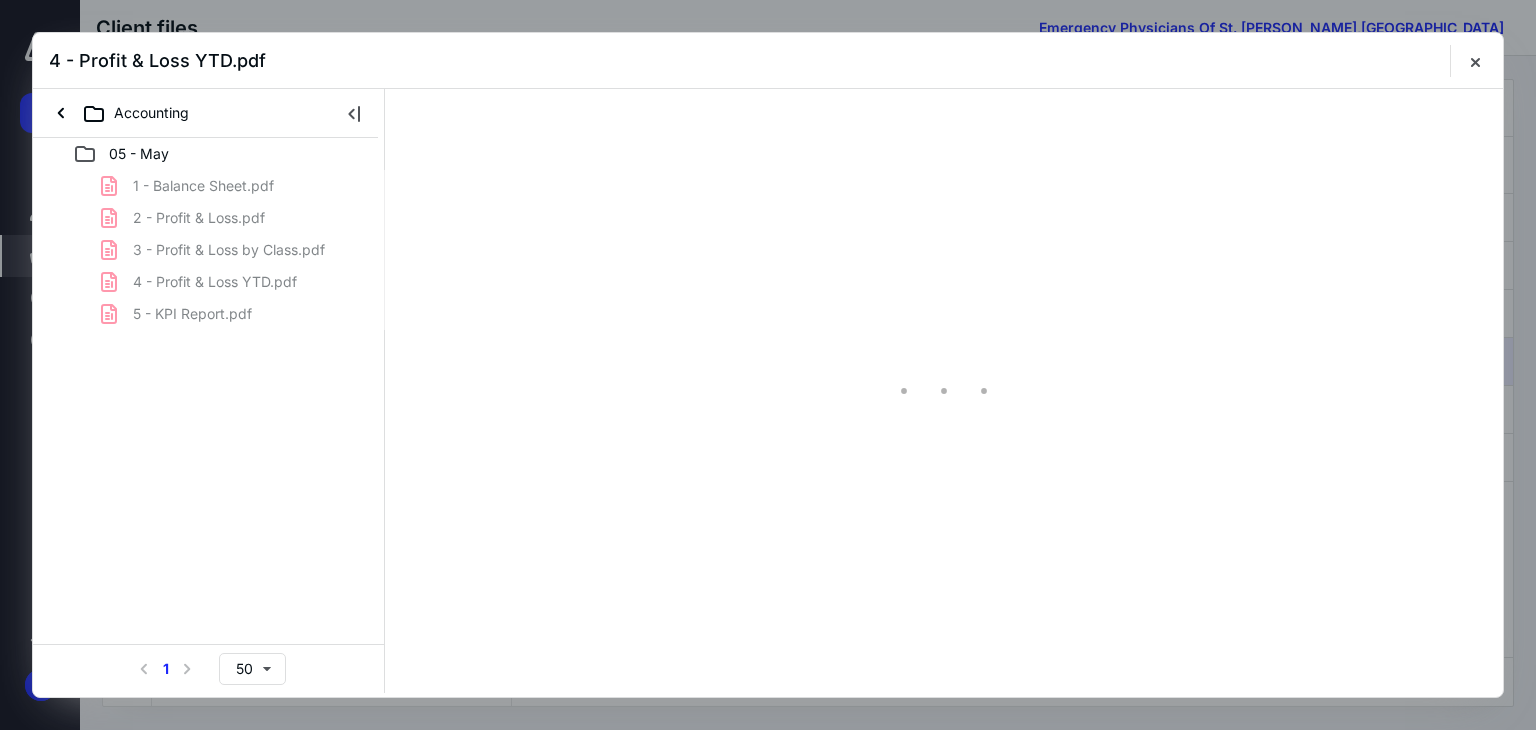 click on "1 - Balance Sheet.pdf 2 - Profit & Loss.pdf 3 - Profit & Loss by Class.pdf 4 - Profit & Loss YTD.pdf 5 - KPI Report.pdf" at bounding box center (209, 250) 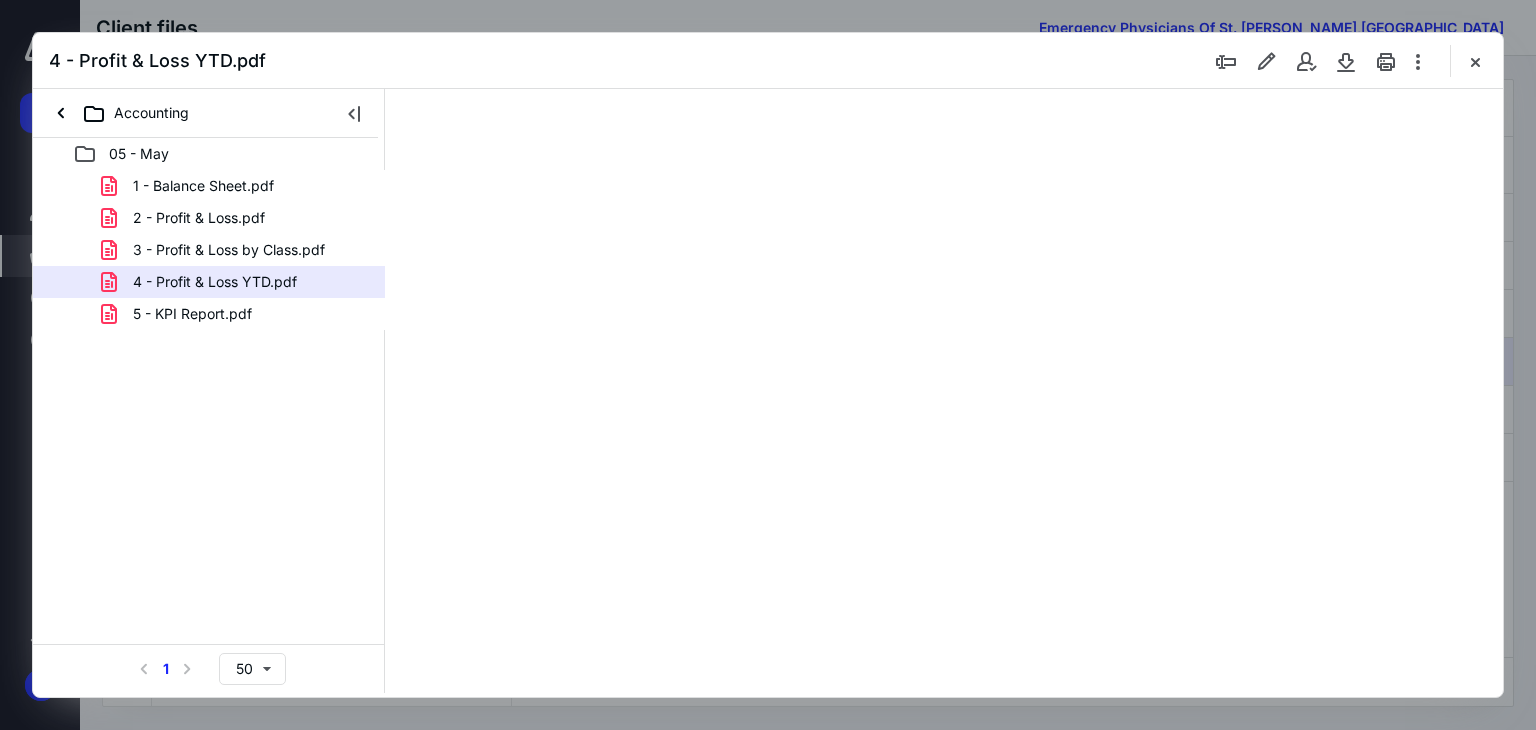 scroll, scrollTop: 0, scrollLeft: 0, axis: both 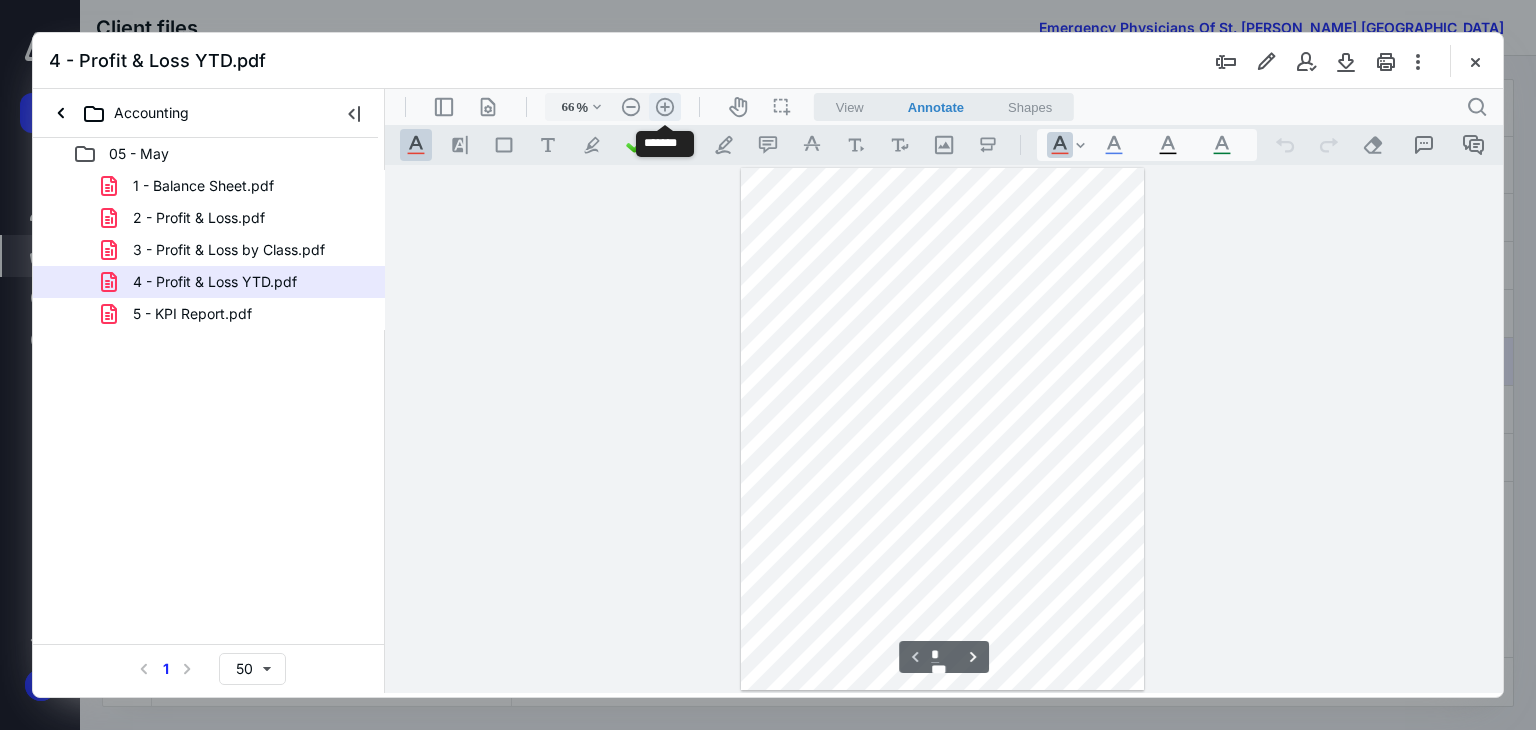 click on ".cls-1{fill:#abb0c4;} icon - header - zoom - in - line" at bounding box center (665, 107) 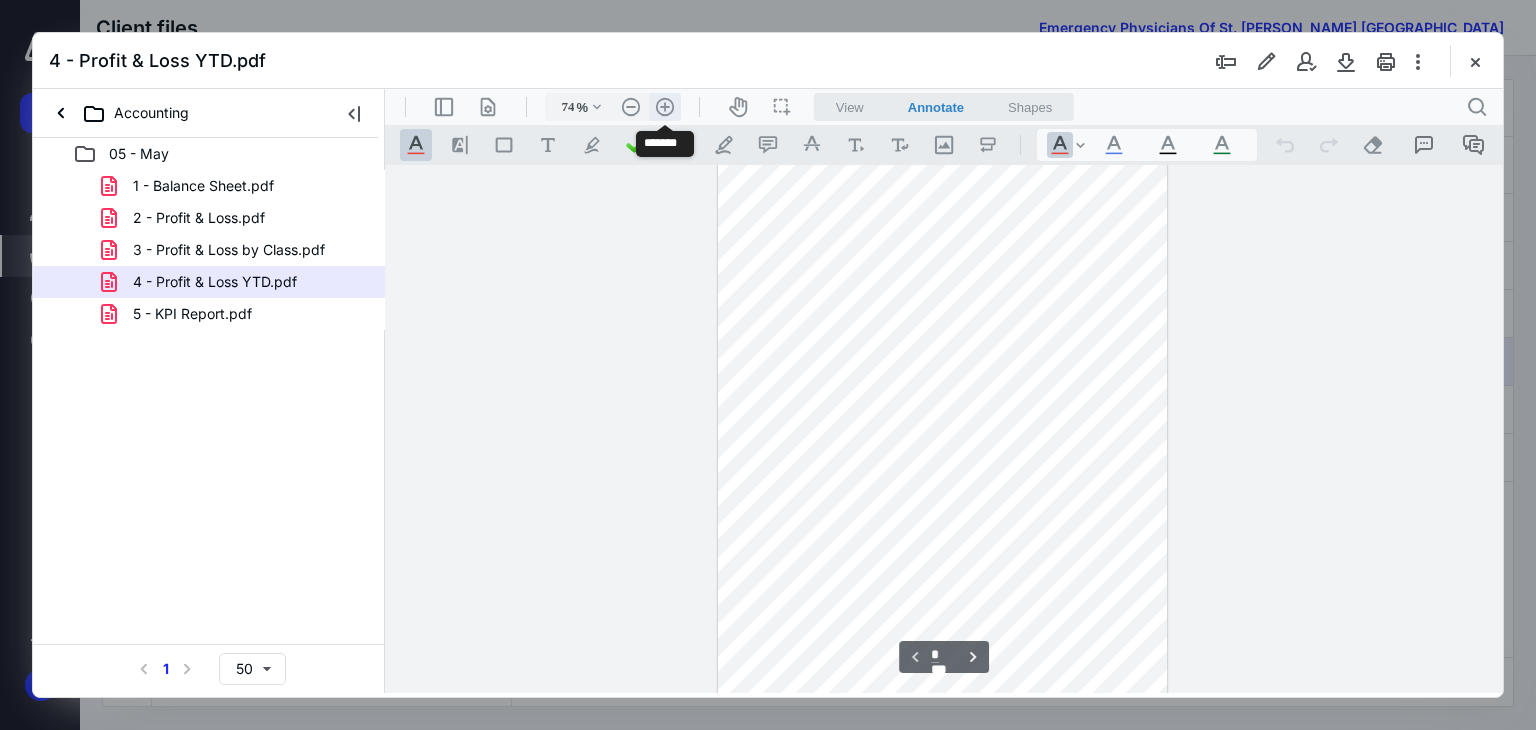 click on ".cls-1{fill:#abb0c4;} icon - header - zoom - in - line" at bounding box center (665, 107) 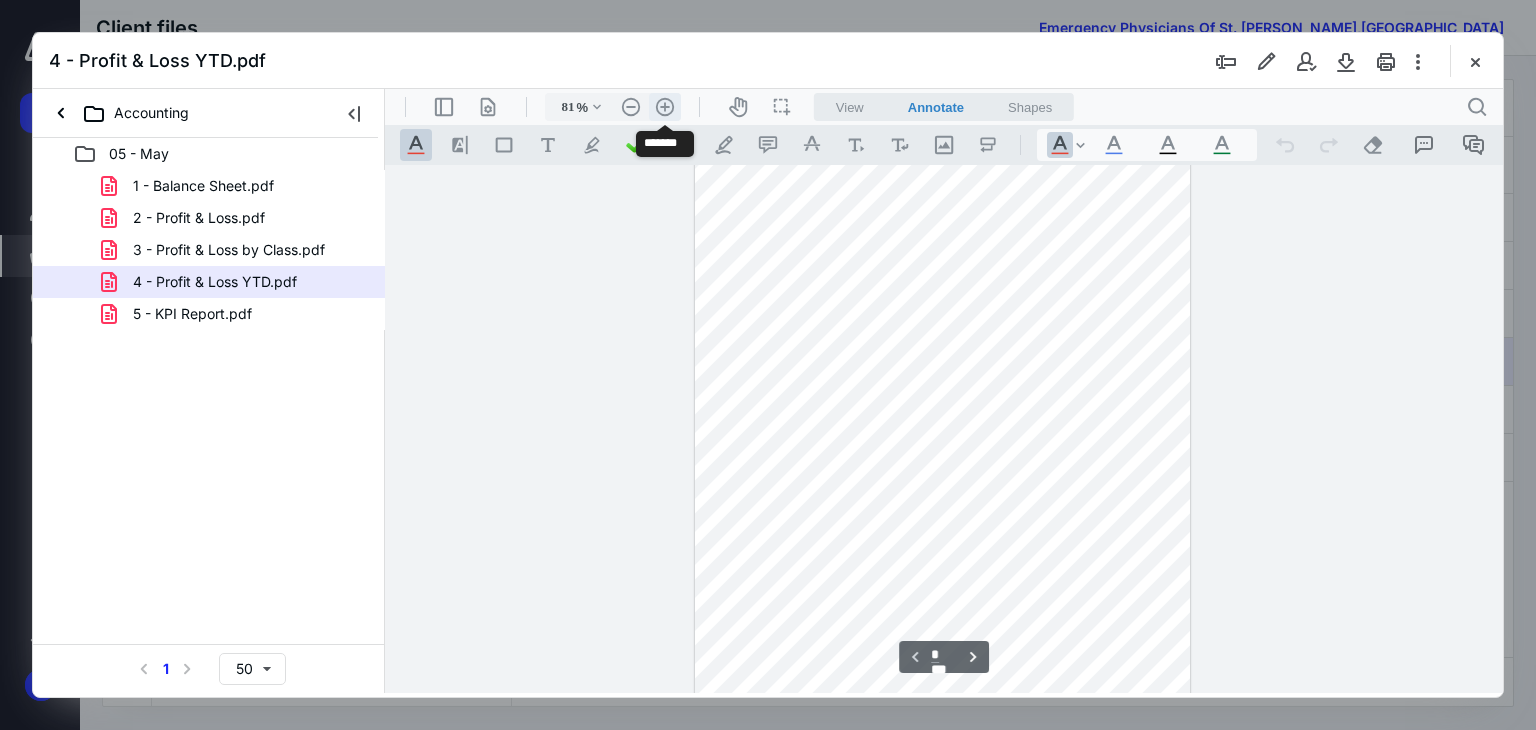click on ".cls-1{fill:#abb0c4;} icon - header - zoom - in - line" at bounding box center (665, 107) 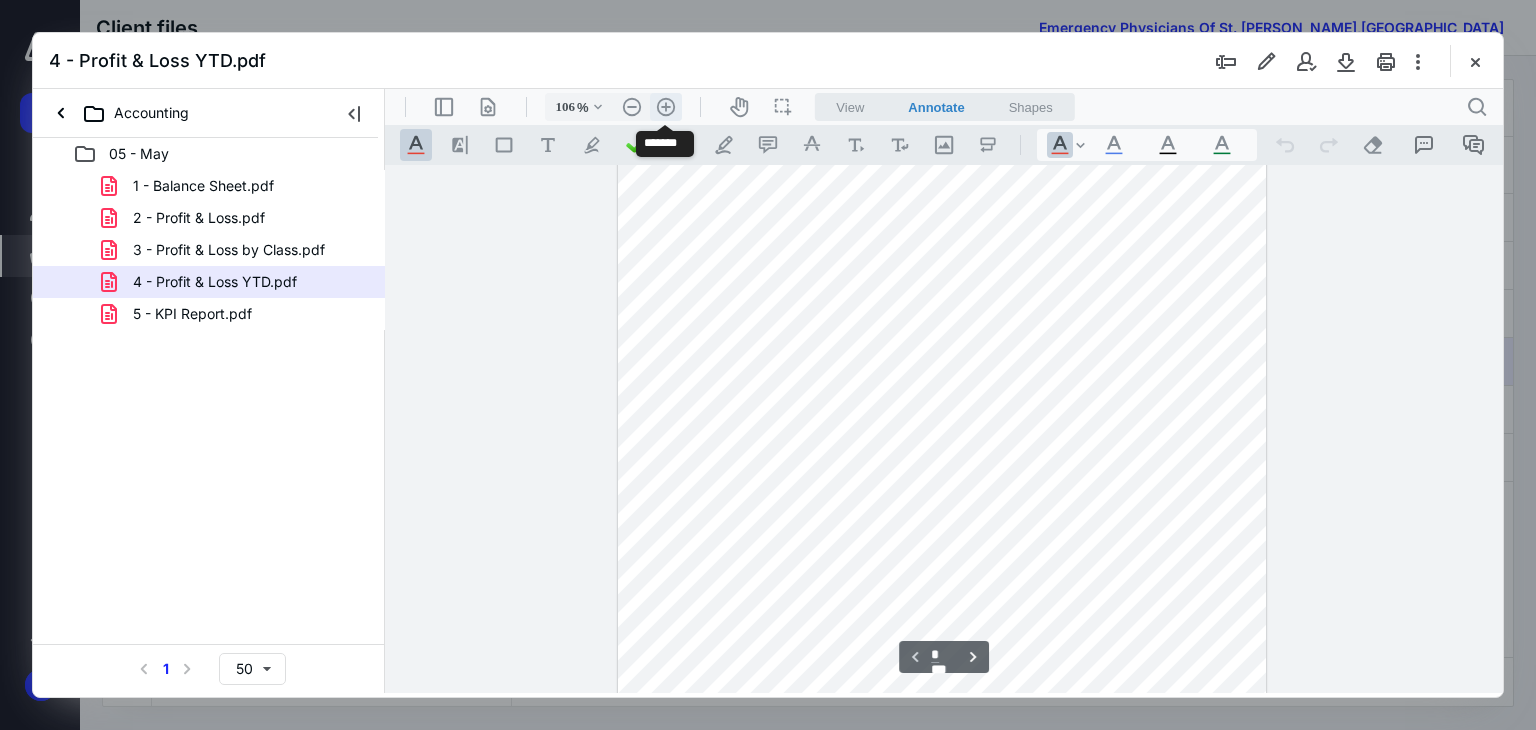 click on ".cls-1{fill:#abb0c4;} icon - header - zoom - in - line" at bounding box center [666, 107] 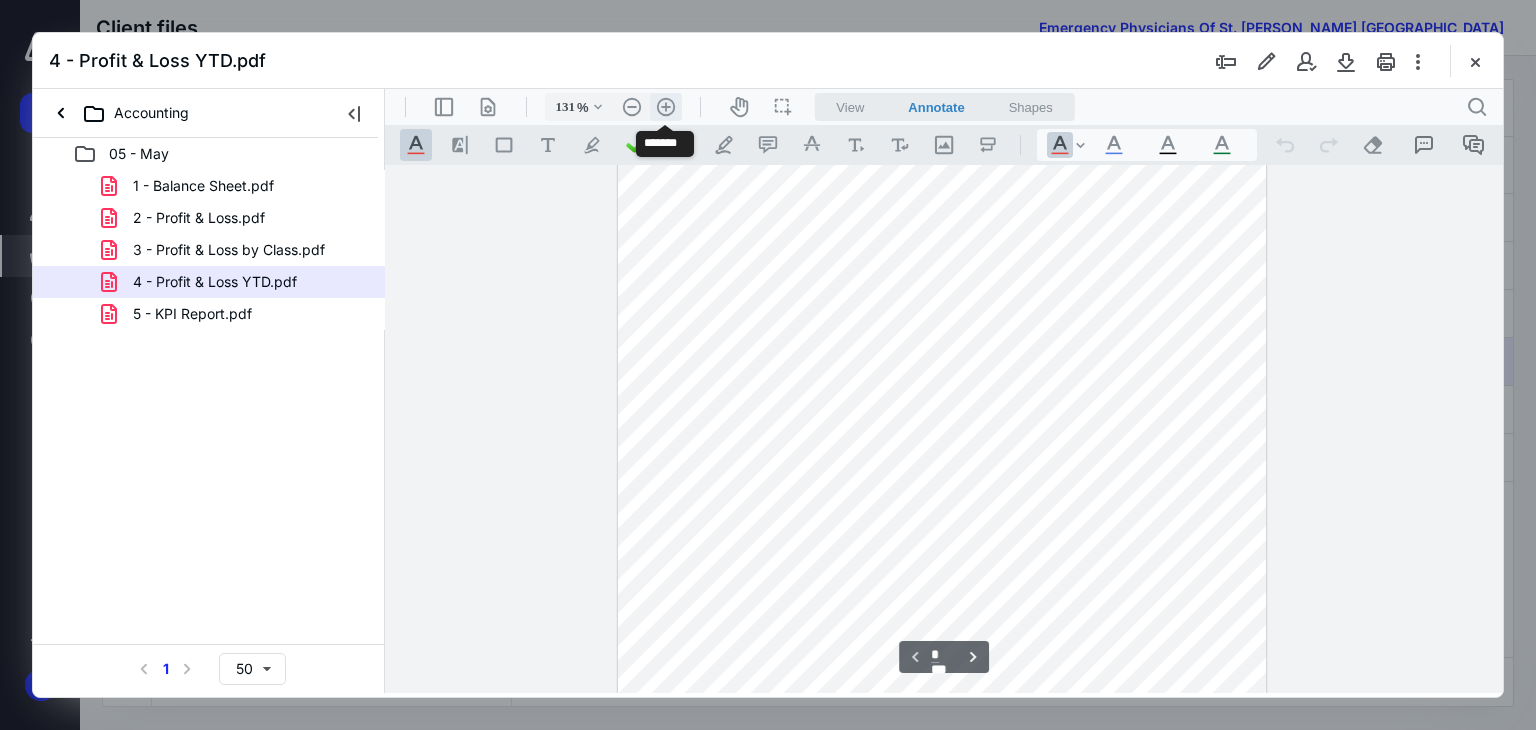scroll, scrollTop: 222, scrollLeft: 0, axis: vertical 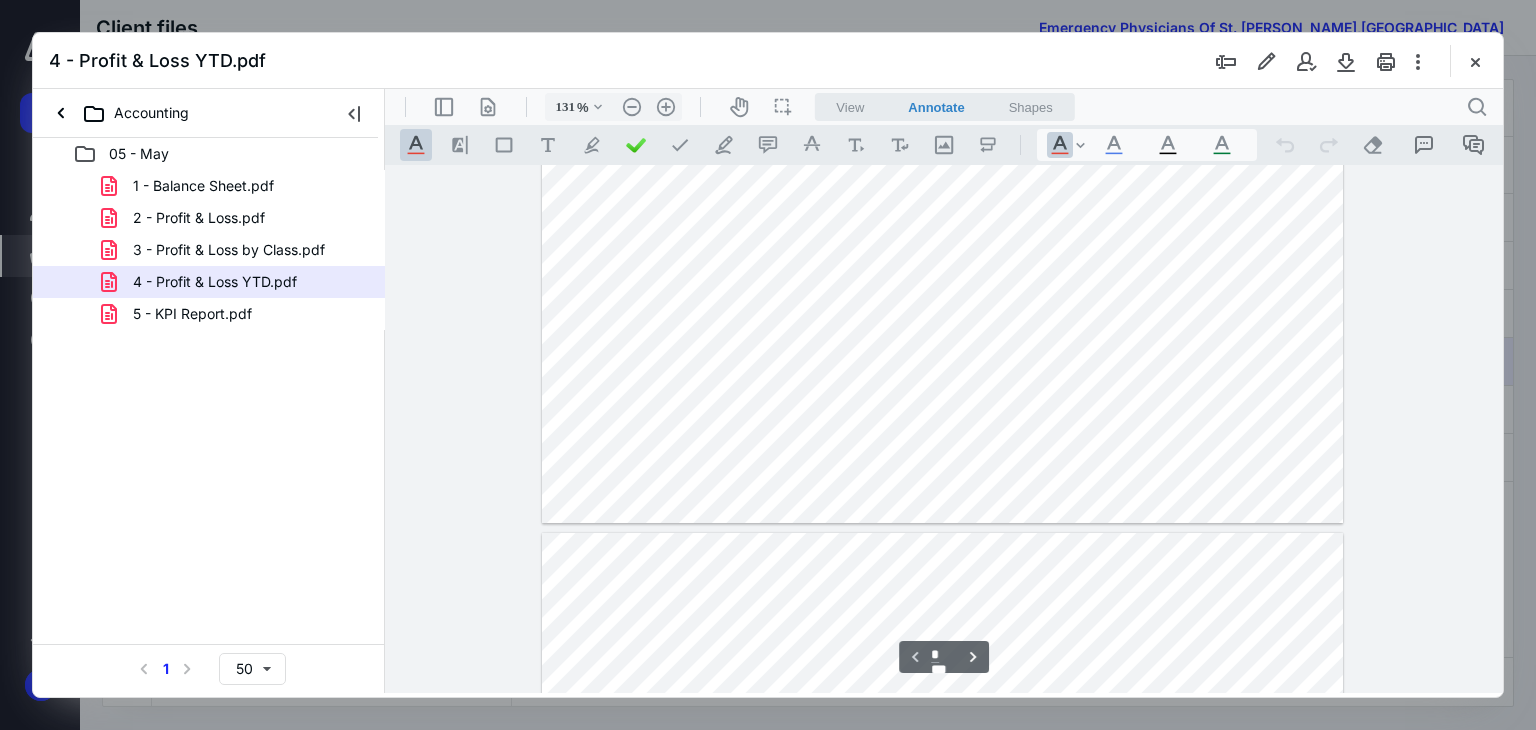 type on "*" 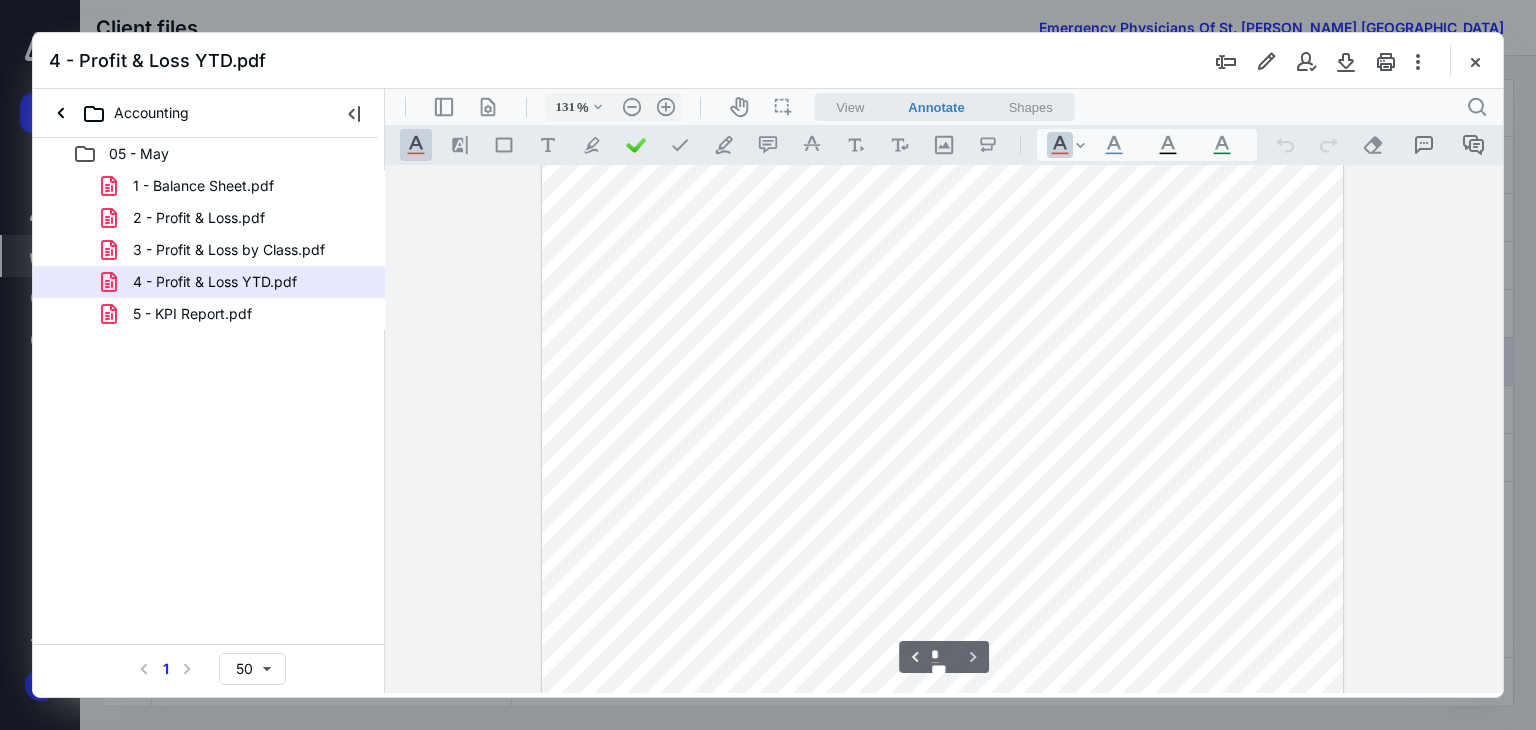 scroll, scrollTop: 1146, scrollLeft: 0, axis: vertical 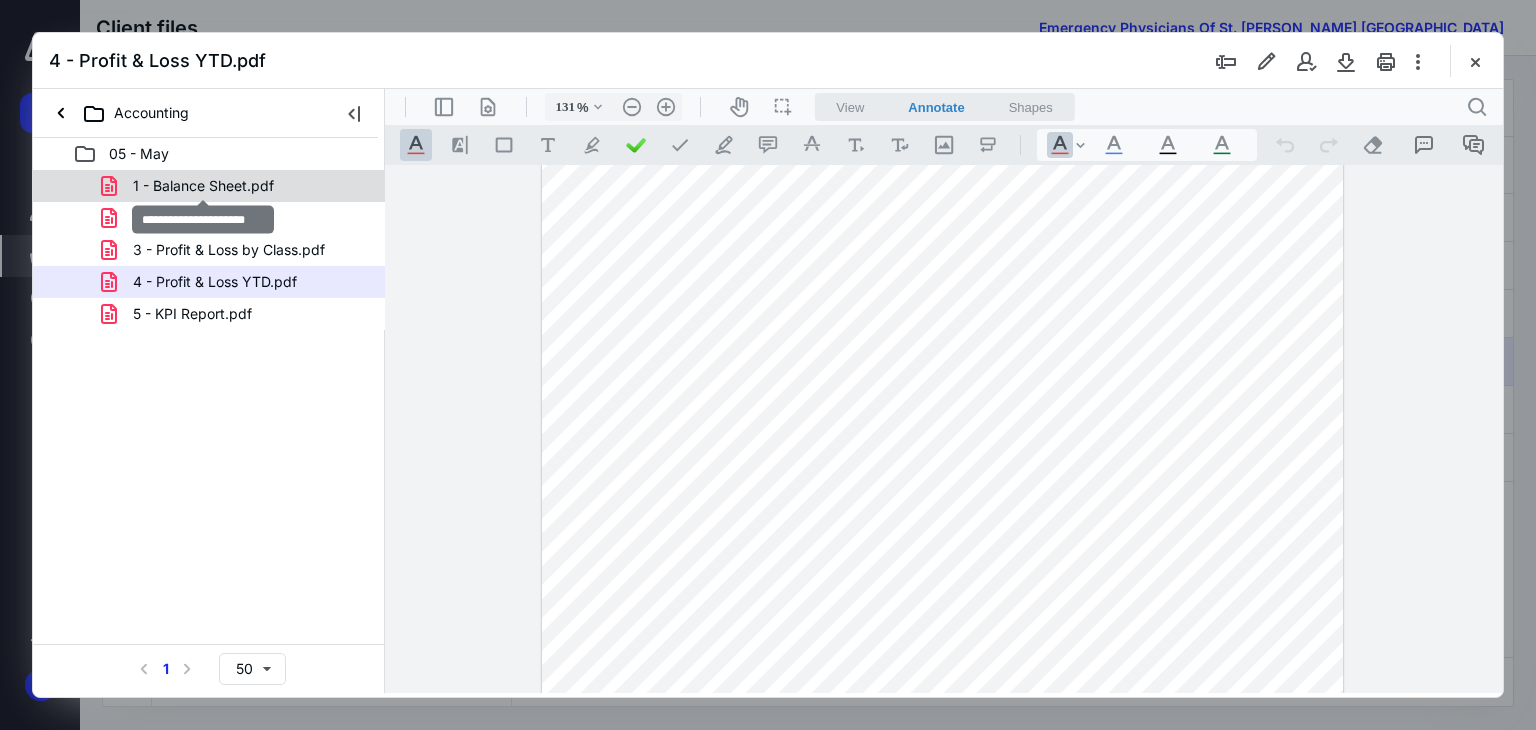 click on "1 - Balance Sheet.pdf" at bounding box center [203, 186] 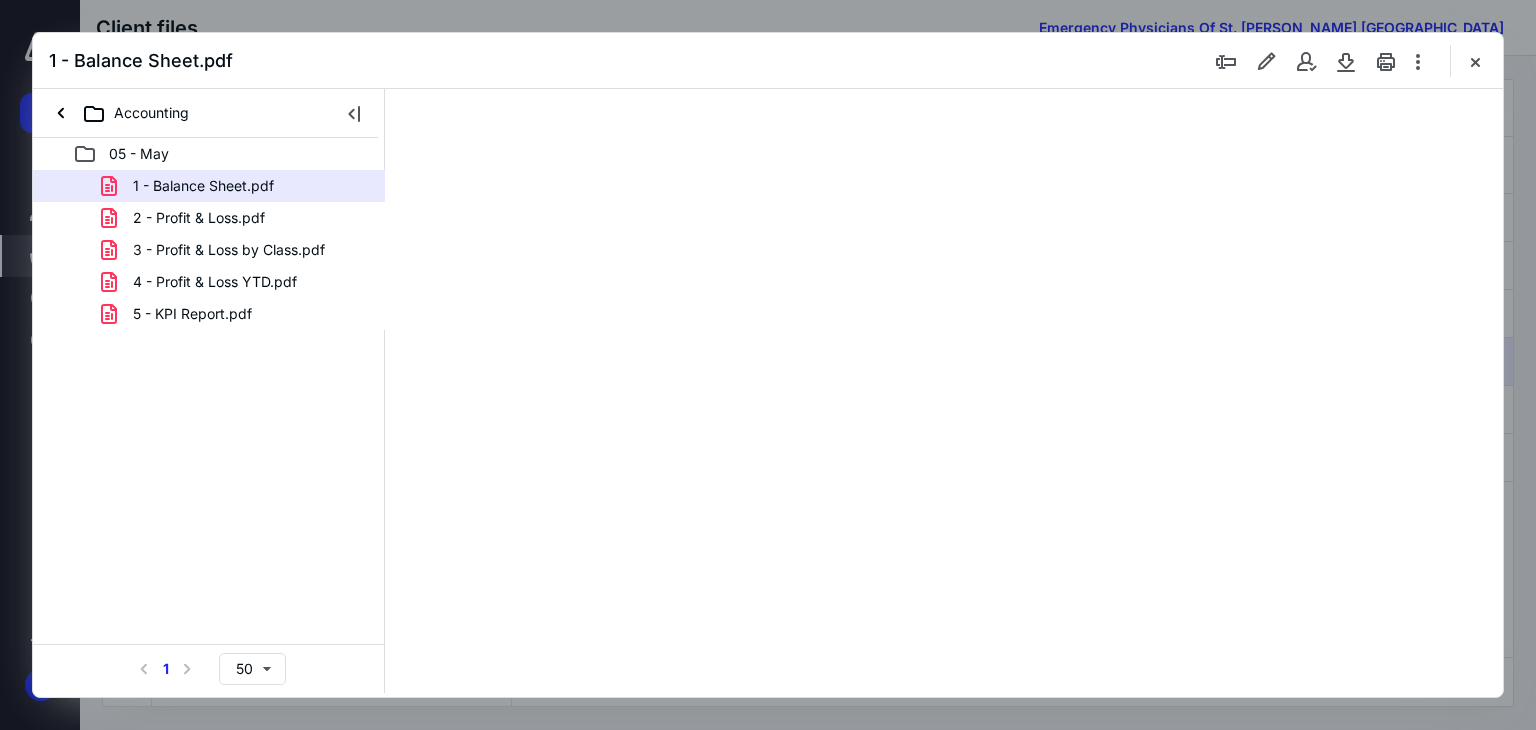 scroll, scrollTop: 0, scrollLeft: 0, axis: both 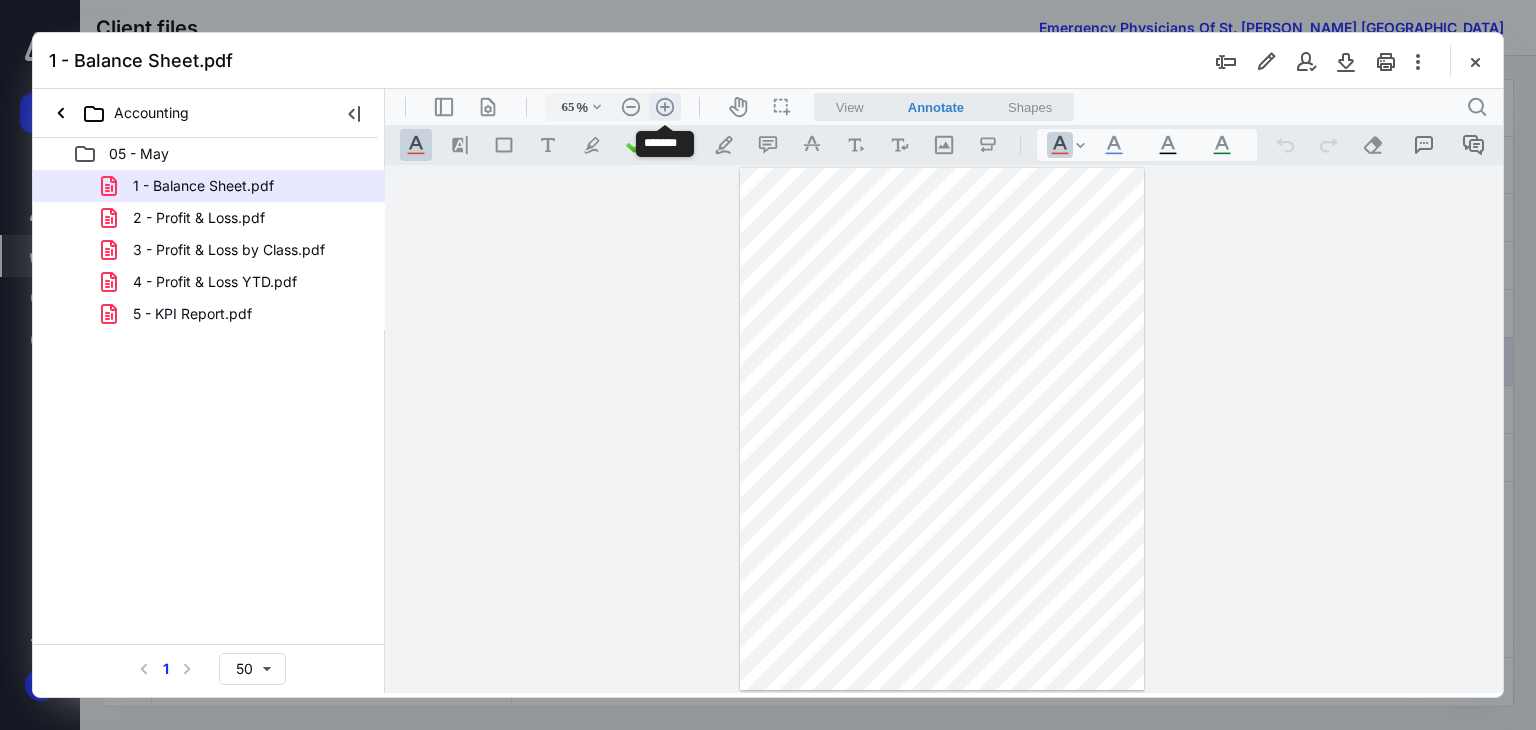 click on ".cls-1{fill:#abb0c4;} icon - header - zoom - in - line" at bounding box center (665, 107) 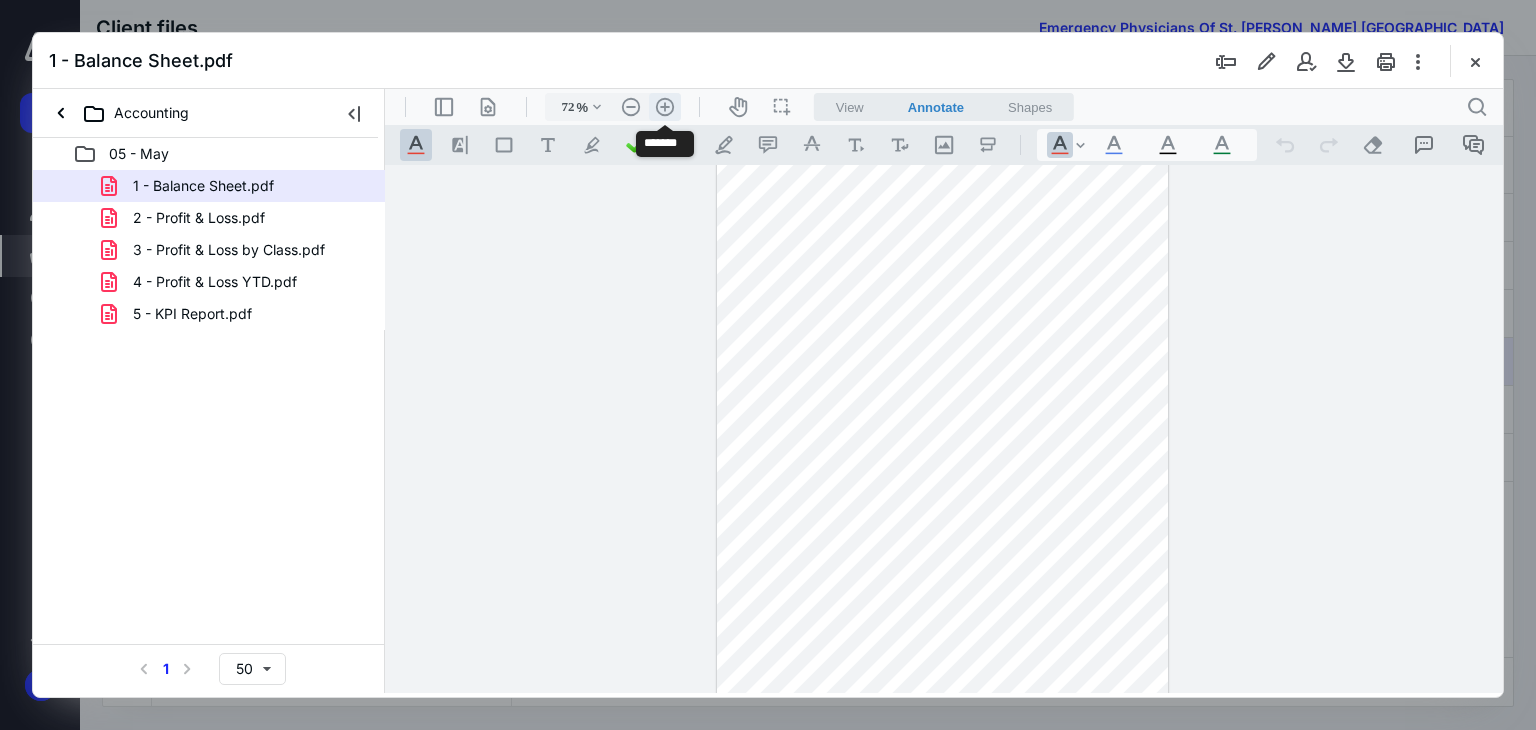 click on ".cls-1{fill:#abb0c4;} icon - header - zoom - in - line" at bounding box center (665, 107) 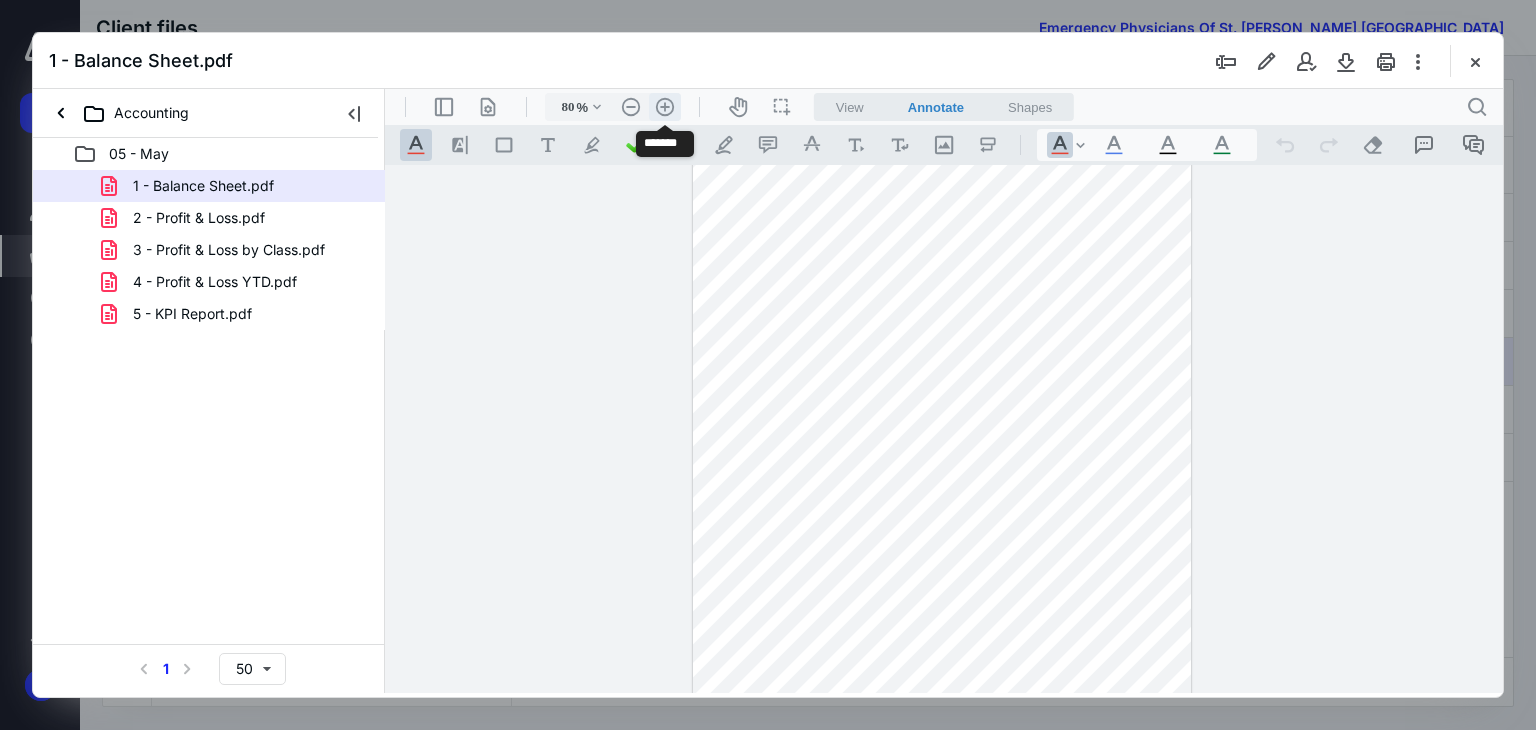 click on ".cls-1{fill:#abb0c4;} icon - header - zoom - in - line" at bounding box center [665, 107] 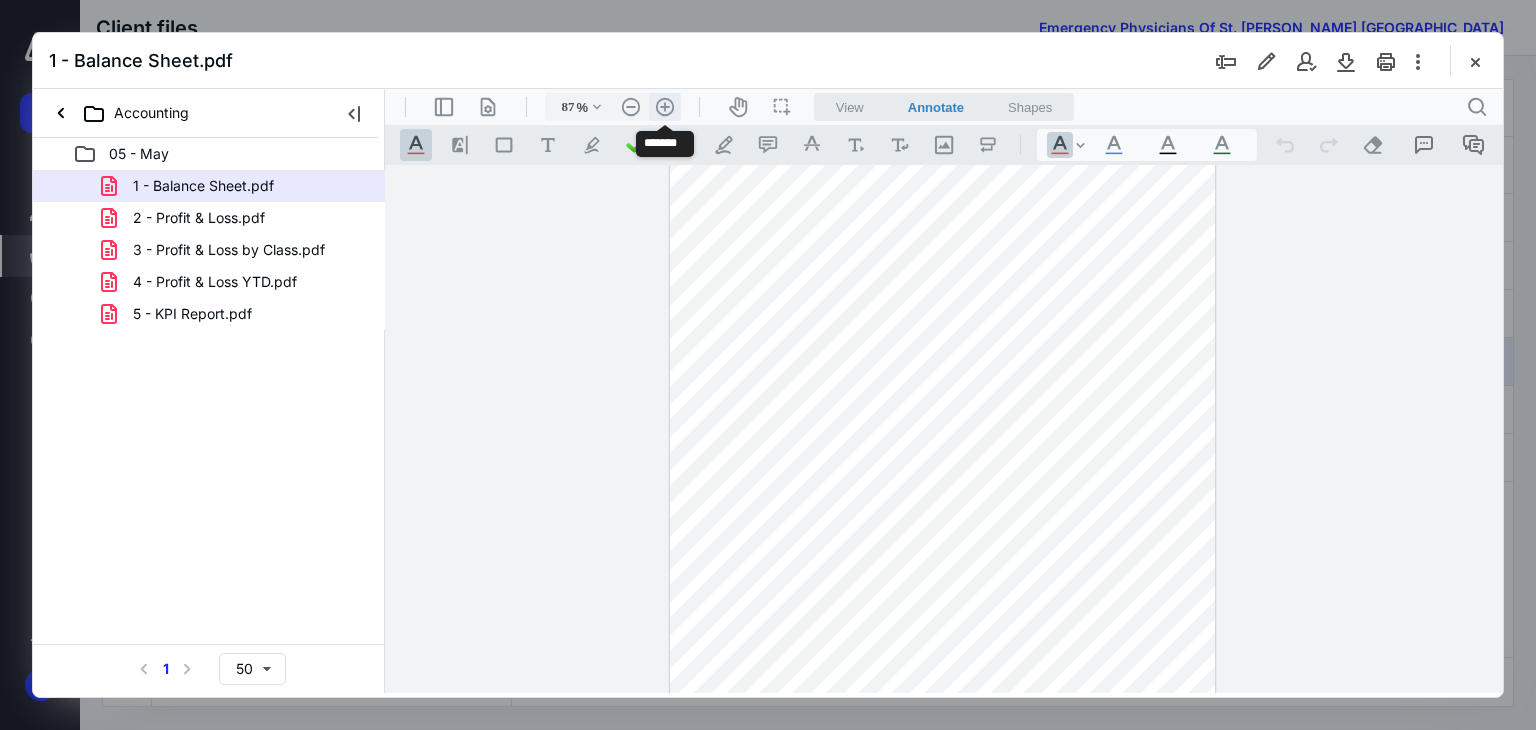 click on ".cls-1{fill:#abb0c4;} icon - header - zoom - in - line" at bounding box center (665, 107) 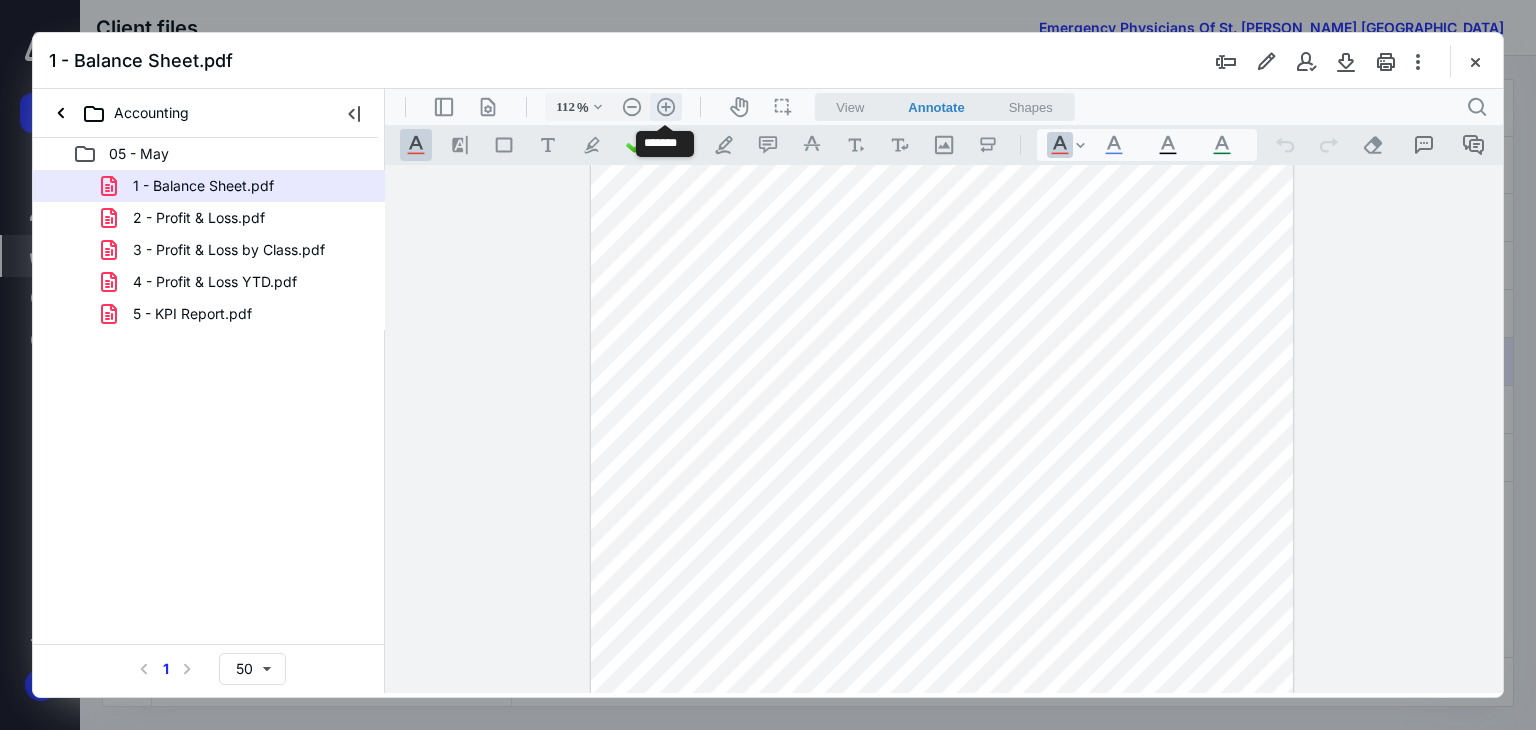 click on ".cls-1{fill:#abb0c4;} icon - header - zoom - in - line" at bounding box center (666, 107) 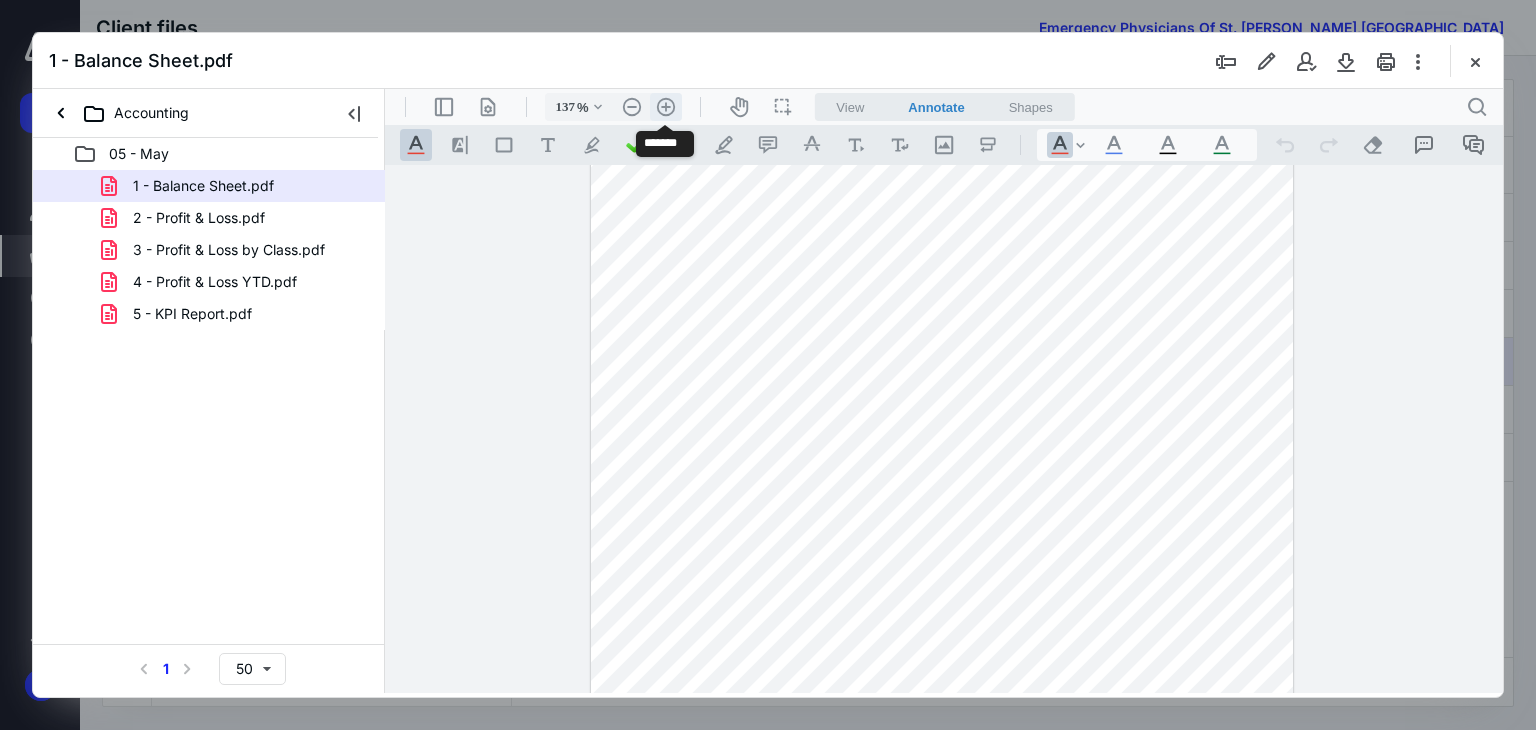 scroll, scrollTop: 255, scrollLeft: 0, axis: vertical 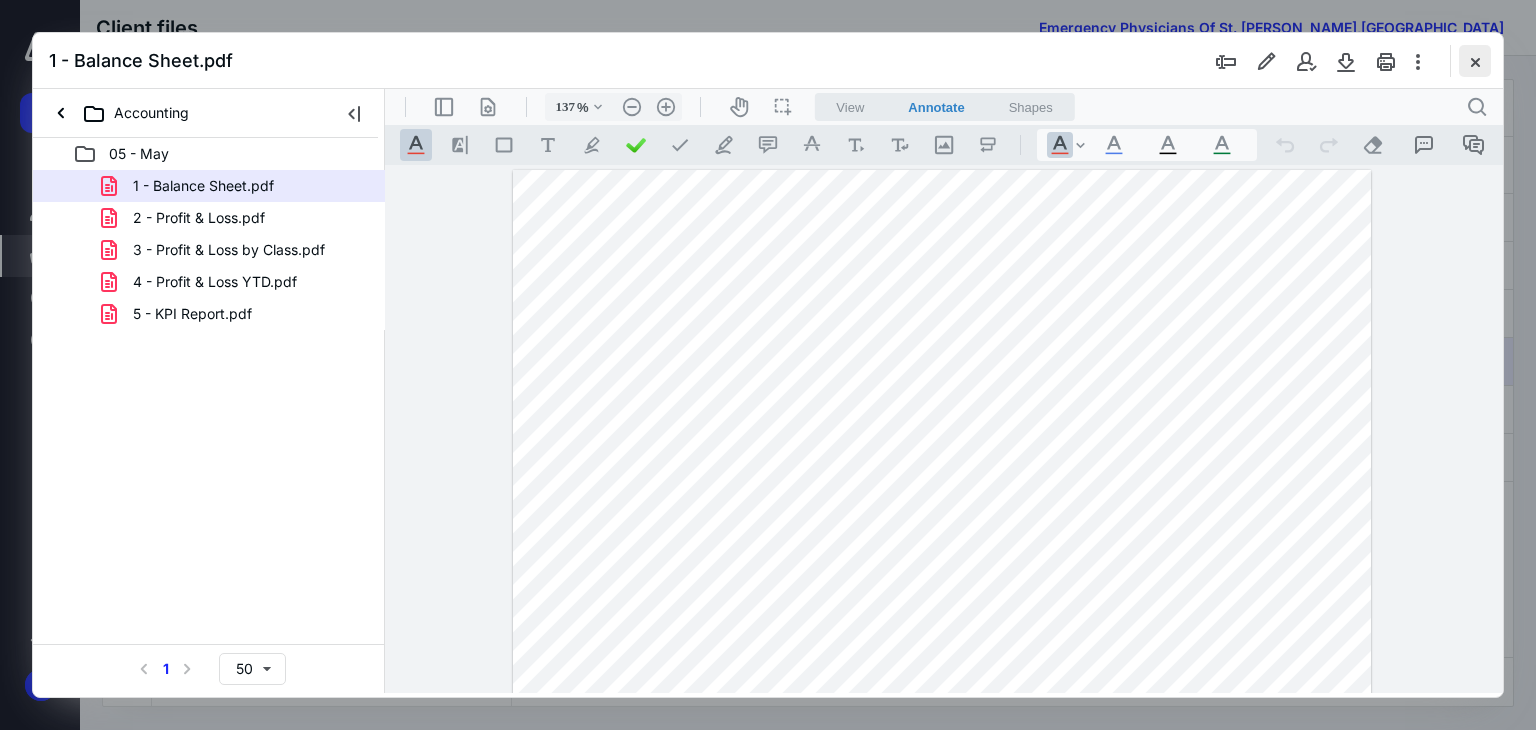 click at bounding box center (1475, 61) 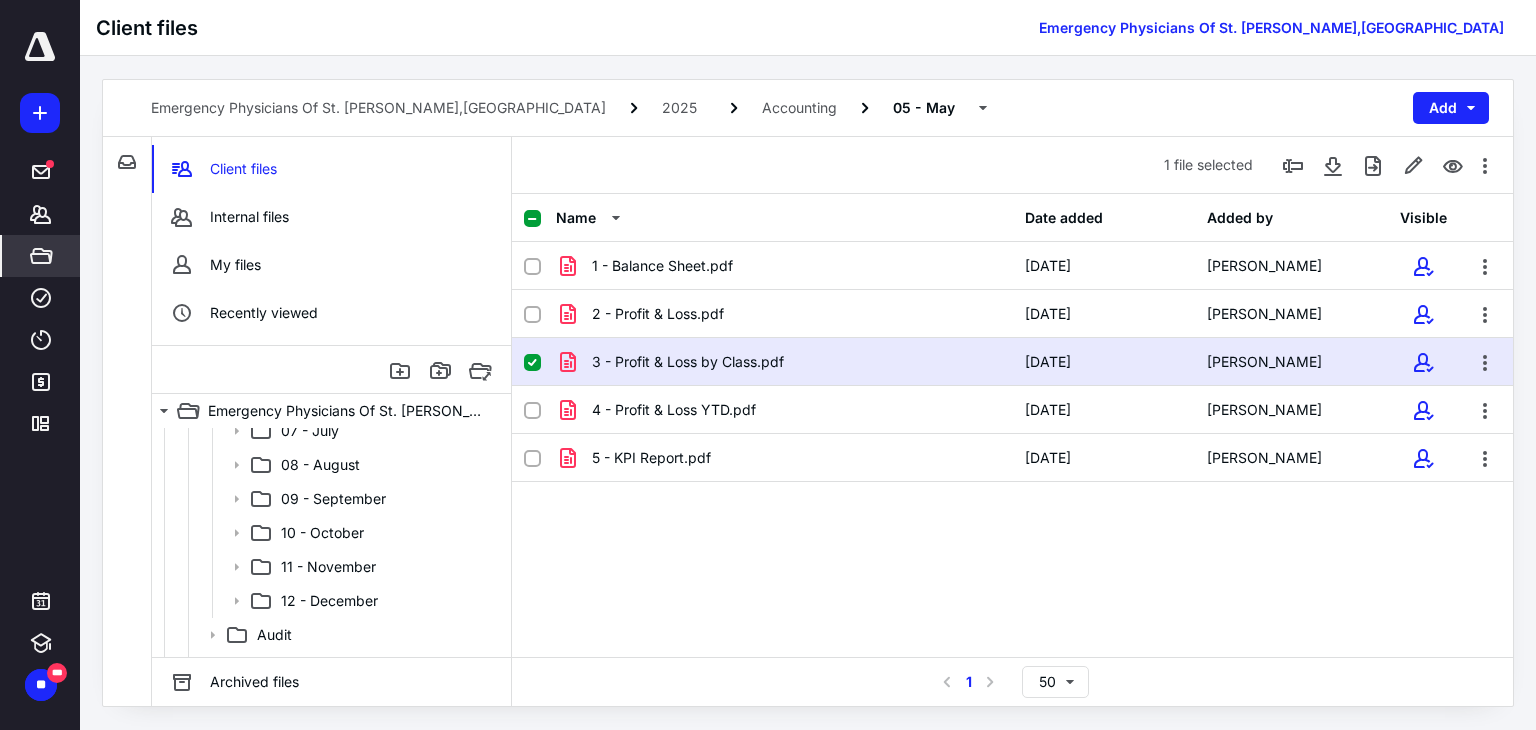 scroll, scrollTop: 521, scrollLeft: 0, axis: vertical 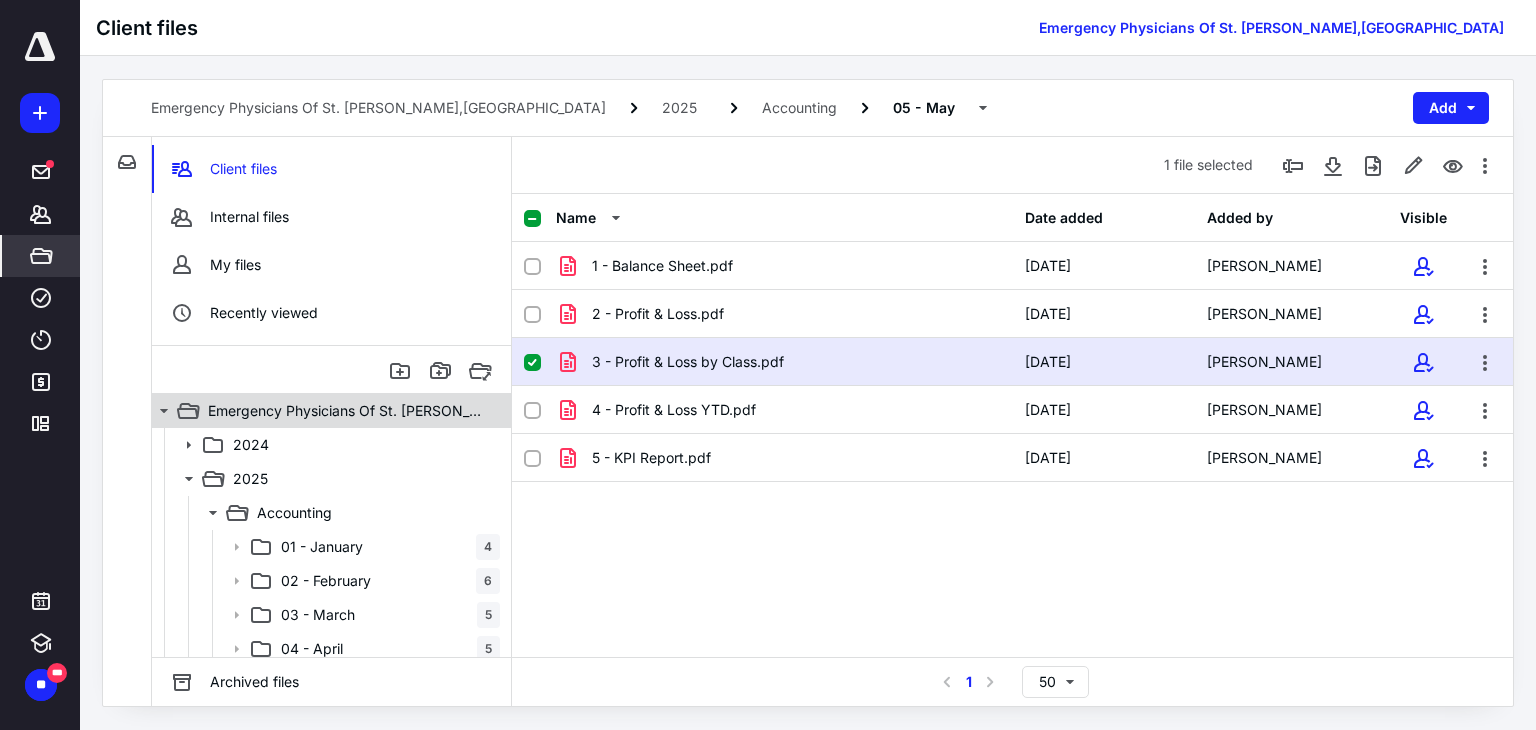 click 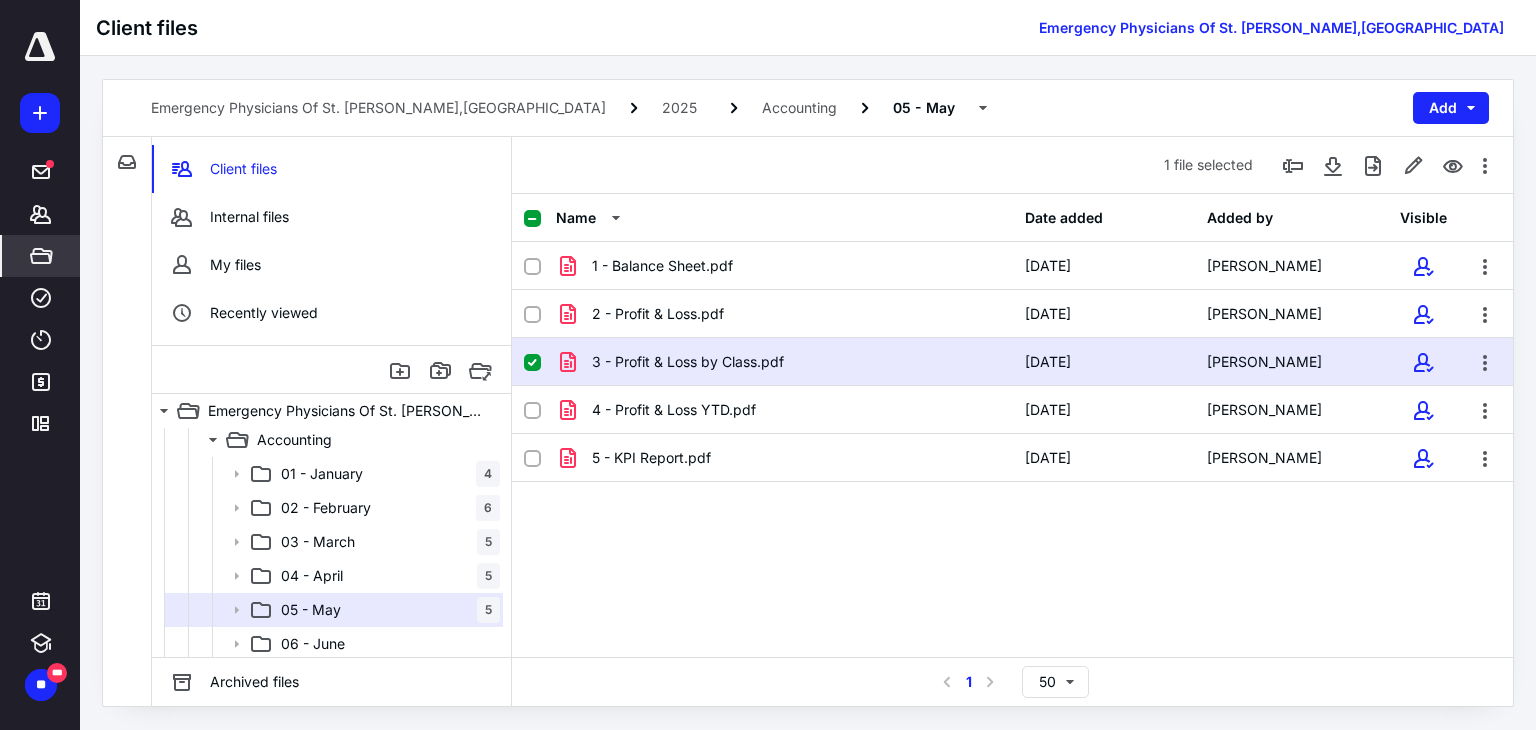 scroll, scrollTop: 200, scrollLeft: 0, axis: vertical 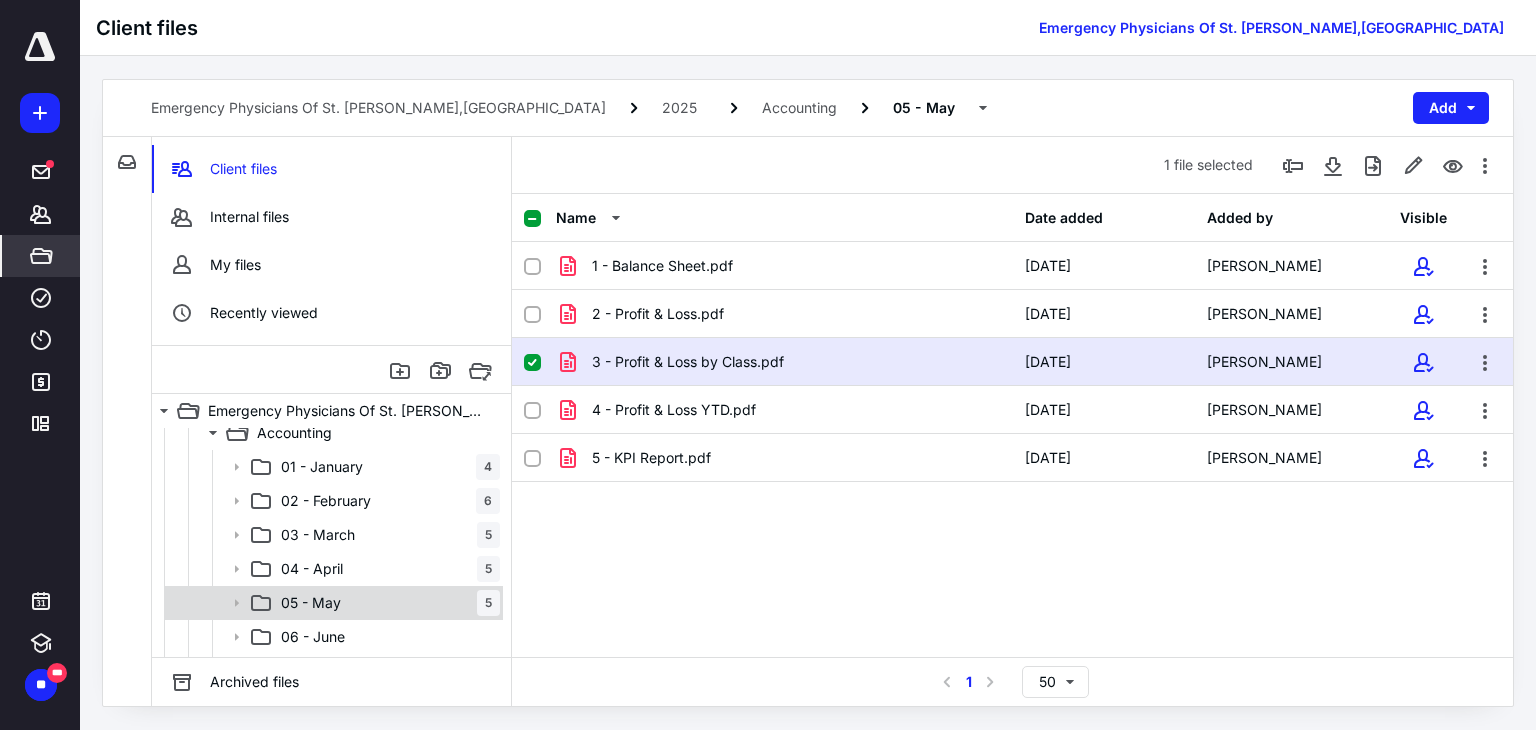 click on "05 - May 5" at bounding box center (386, 603) 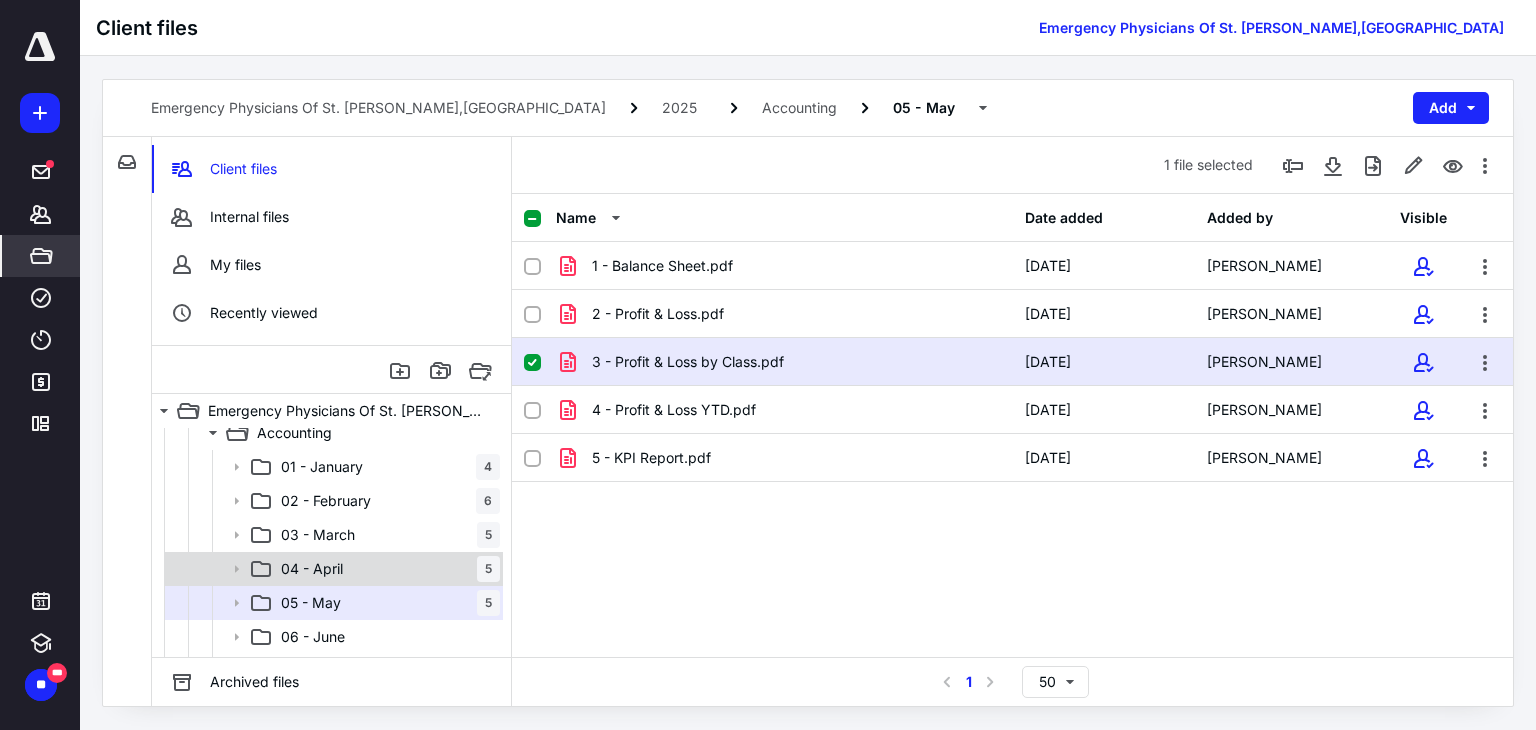 click 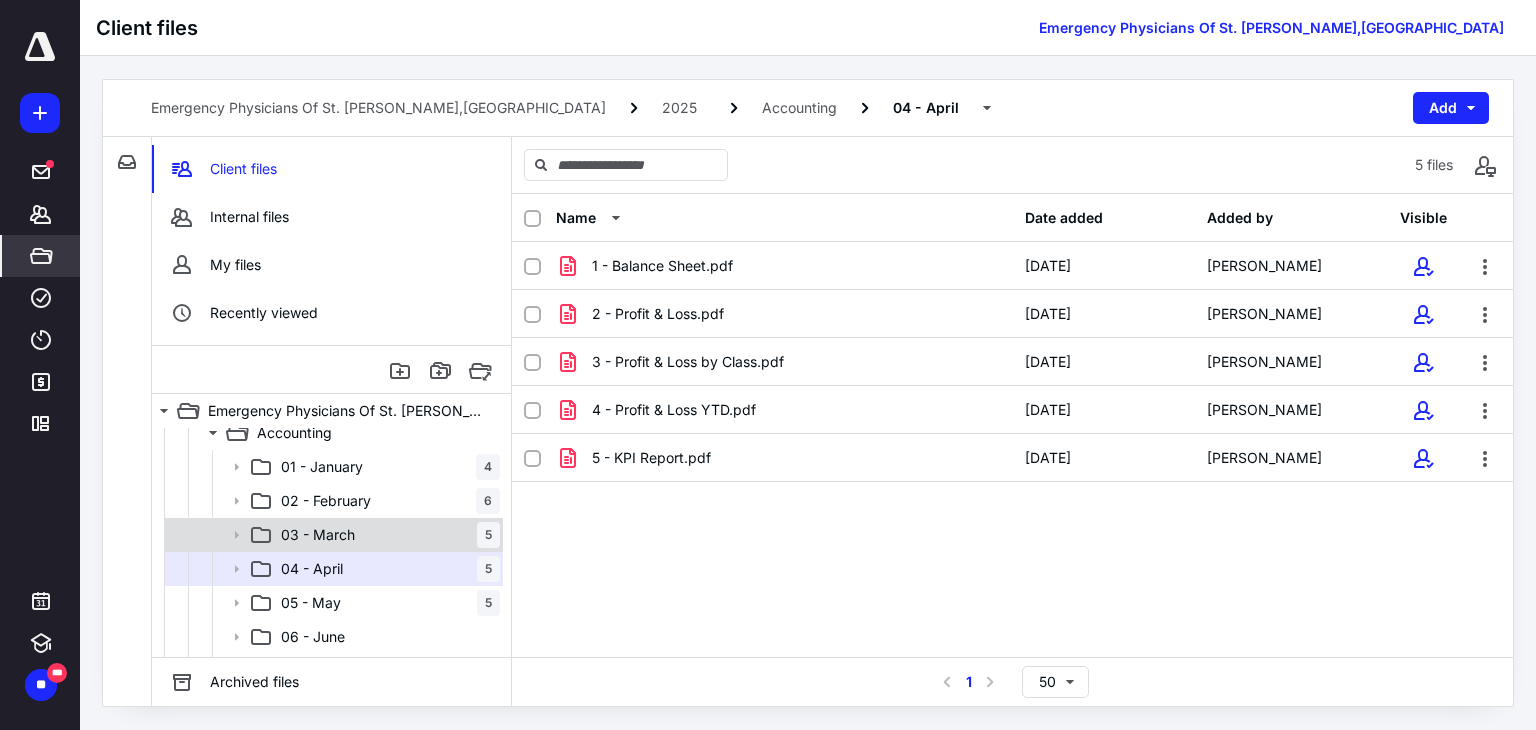 click 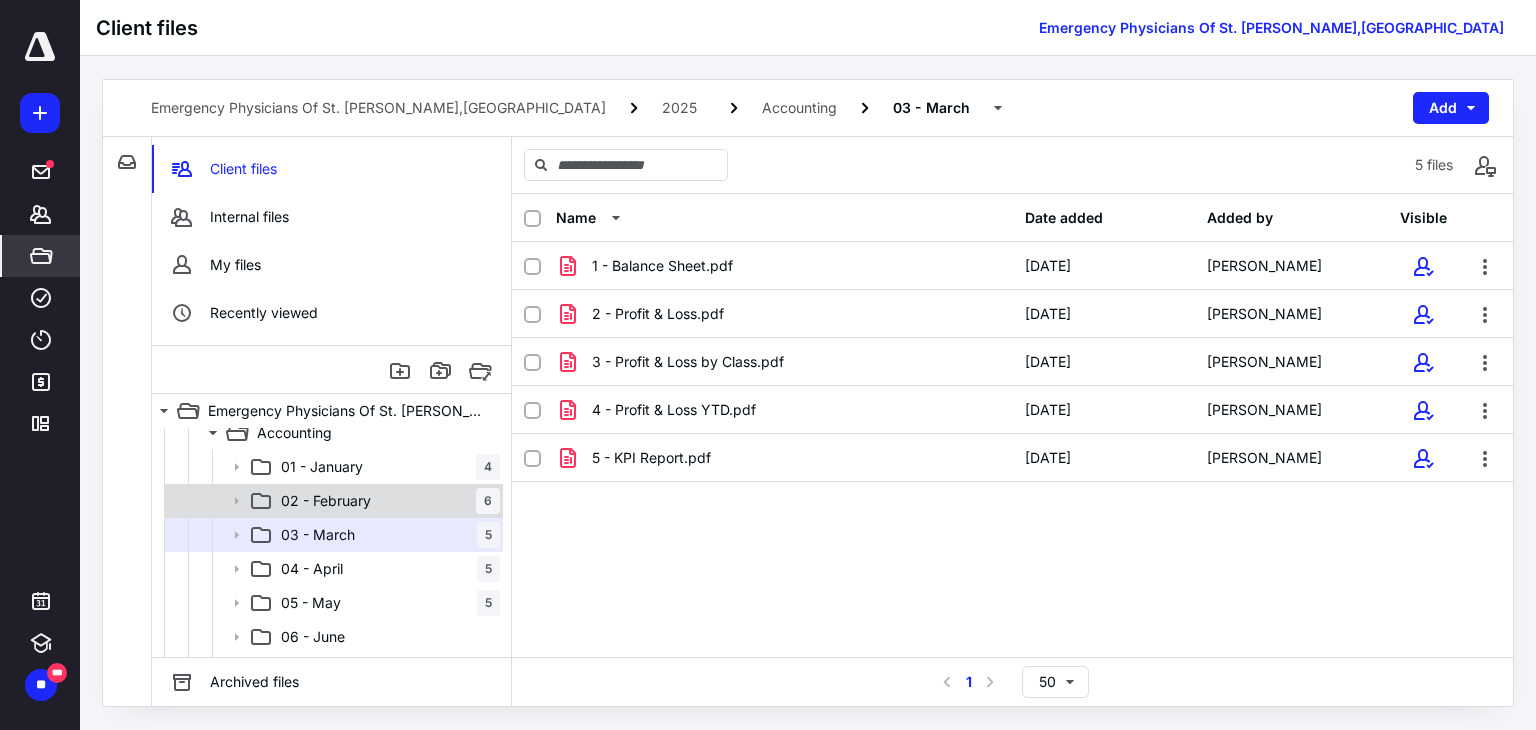click 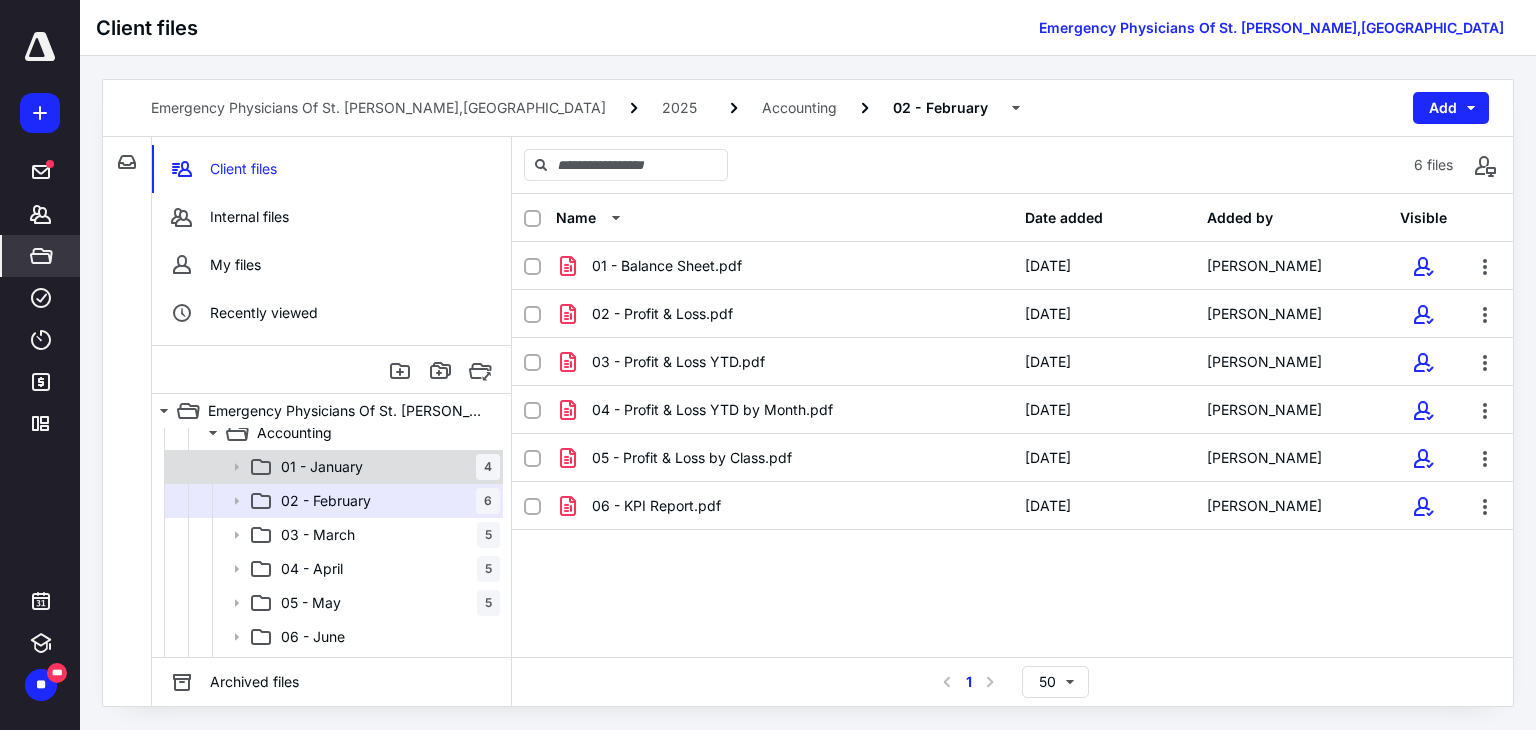 click 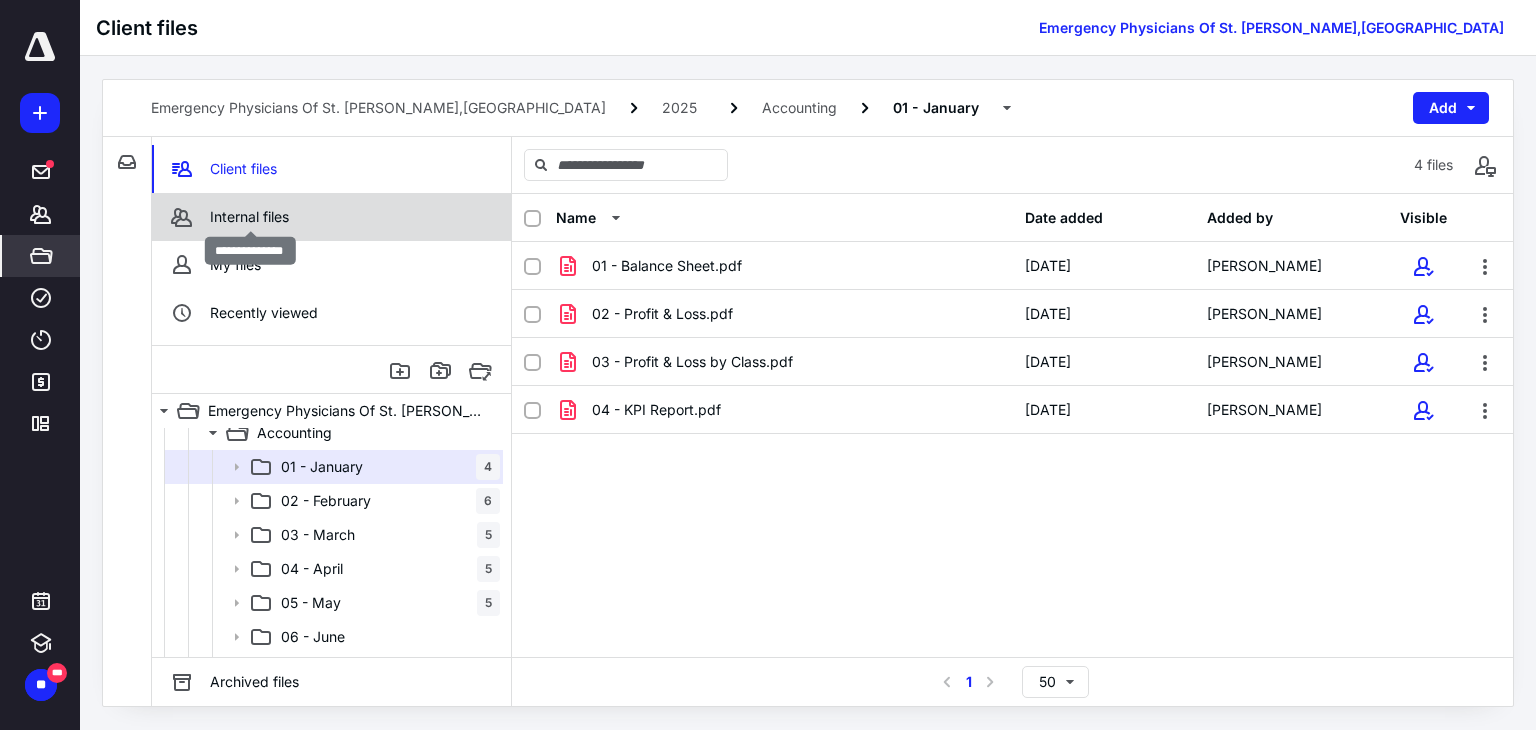 click on "Internal files" at bounding box center (249, 217) 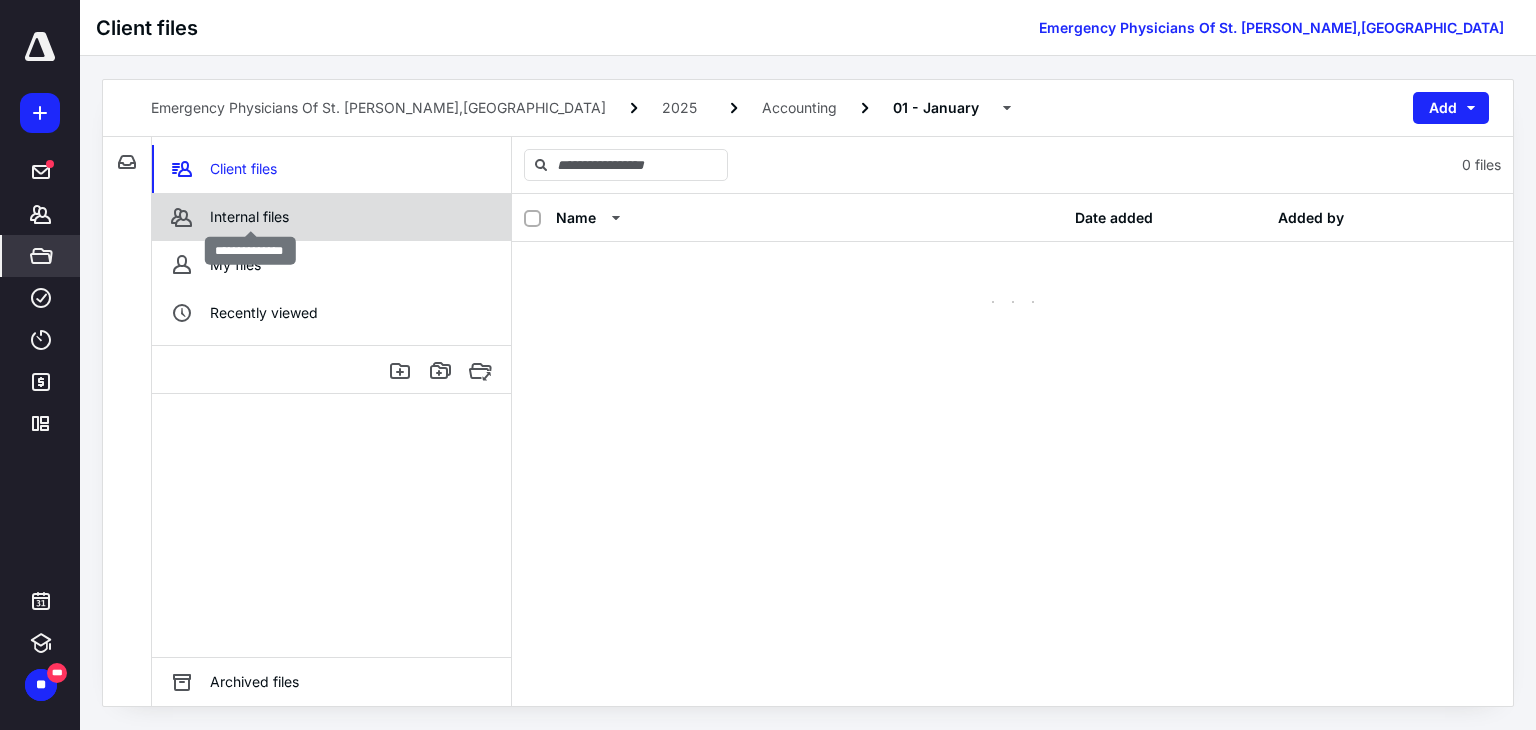 scroll, scrollTop: 0, scrollLeft: 0, axis: both 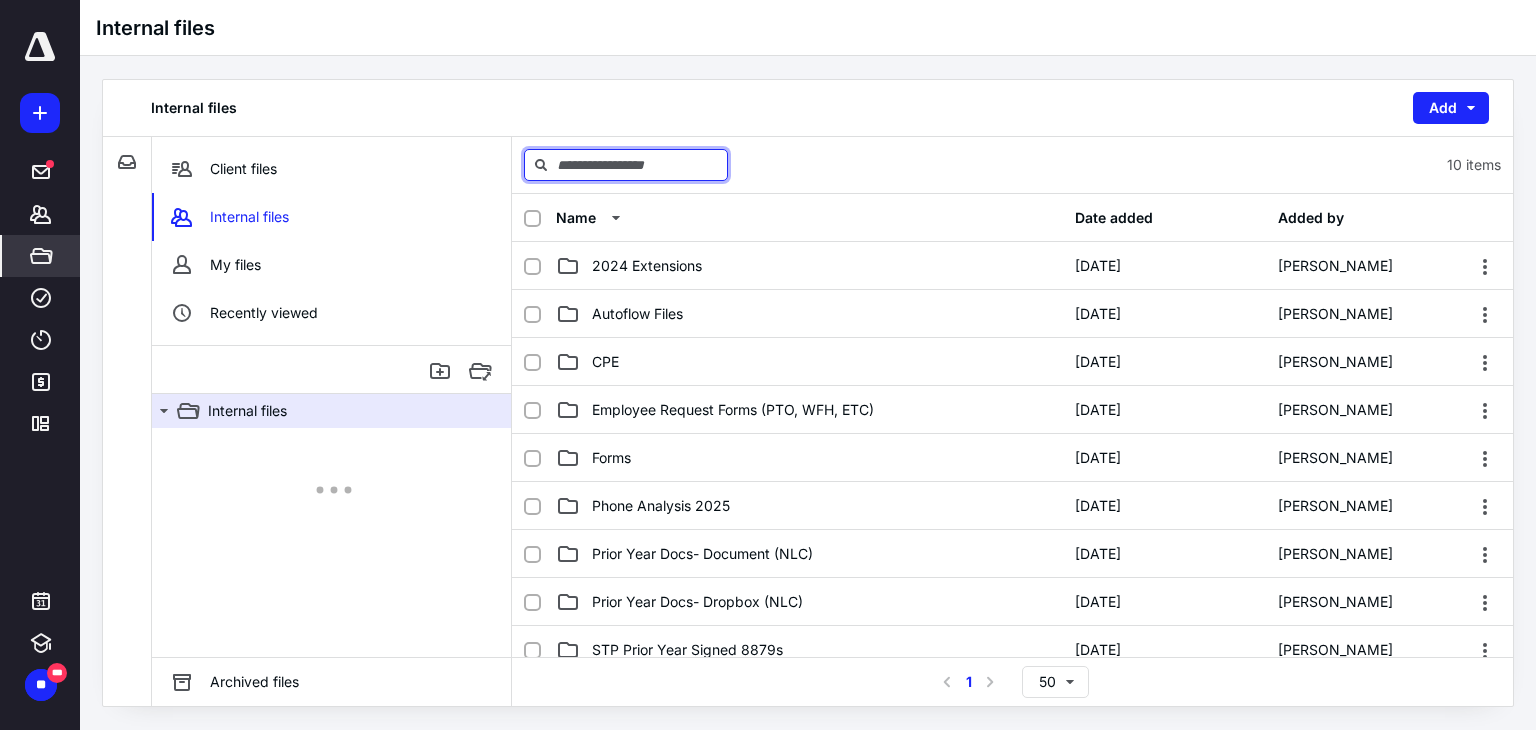 click at bounding box center [626, 165] 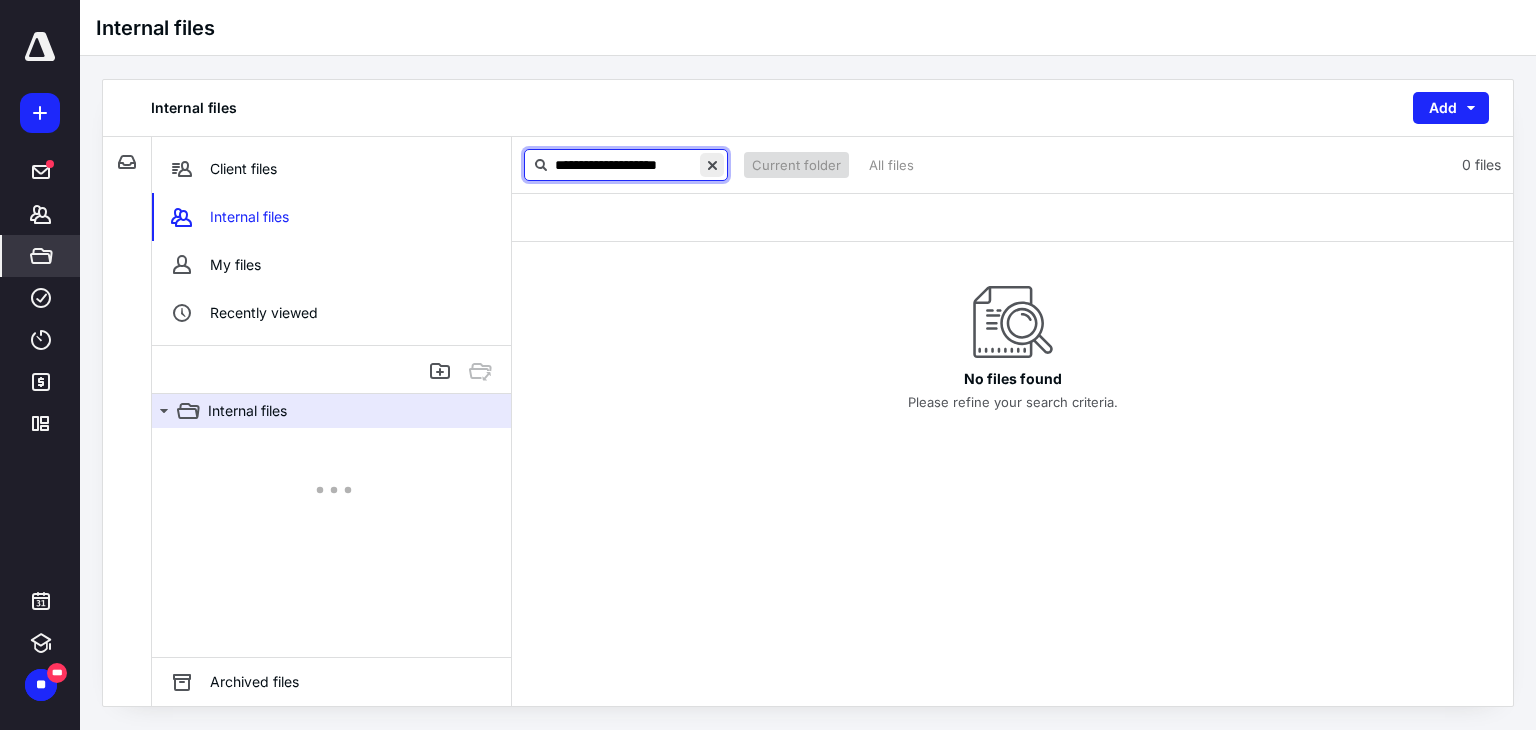 type on "**********" 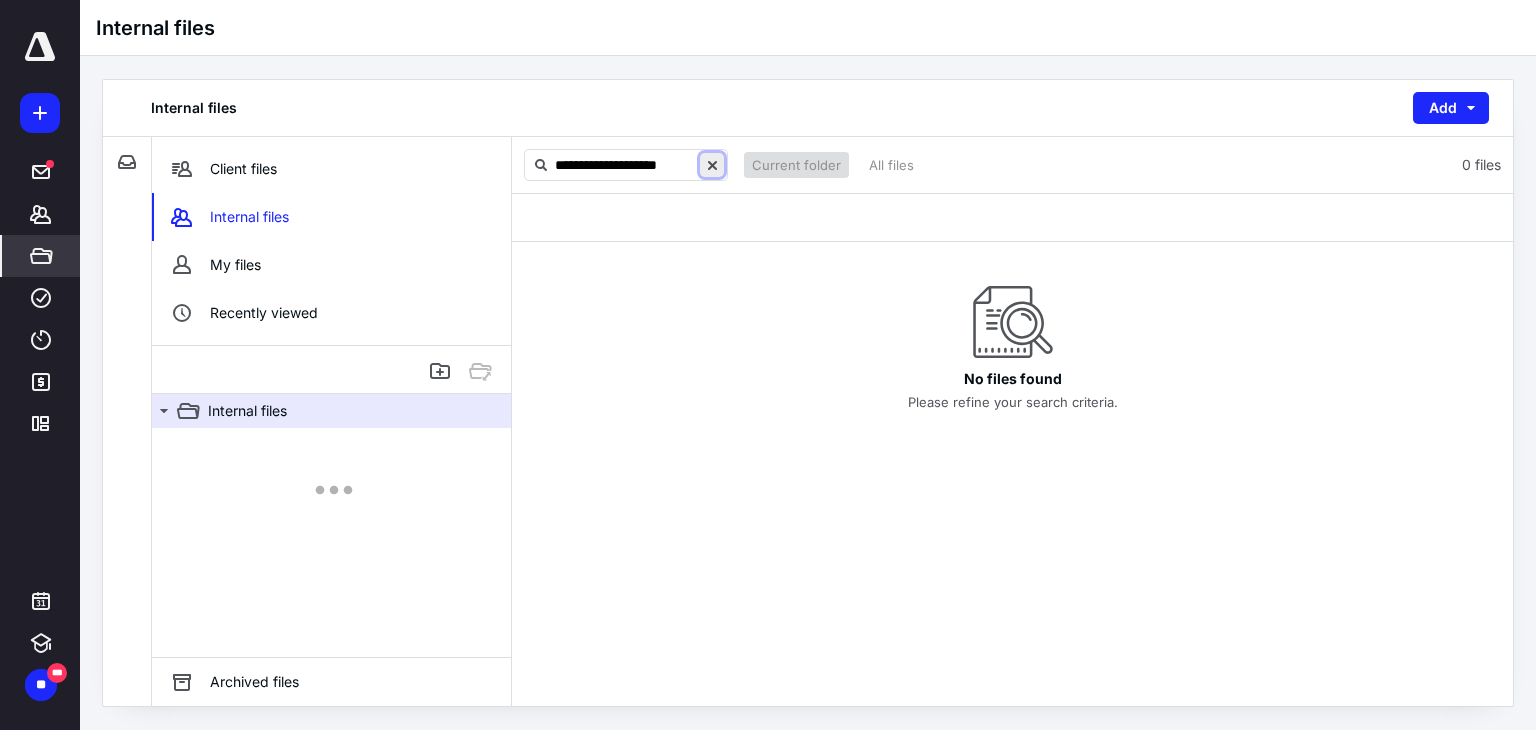 click at bounding box center (712, 165) 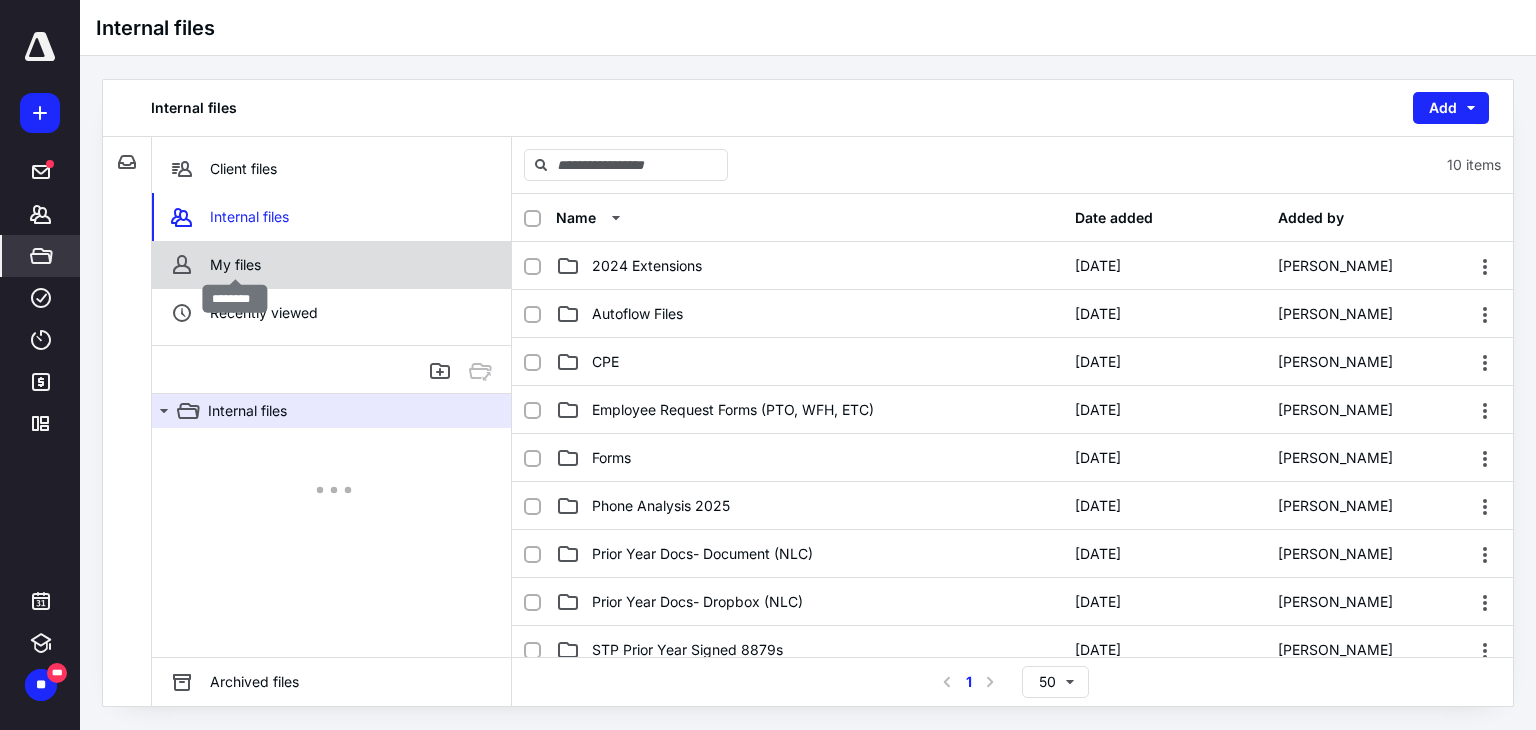 click on "My files" at bounding box center (235, 265) 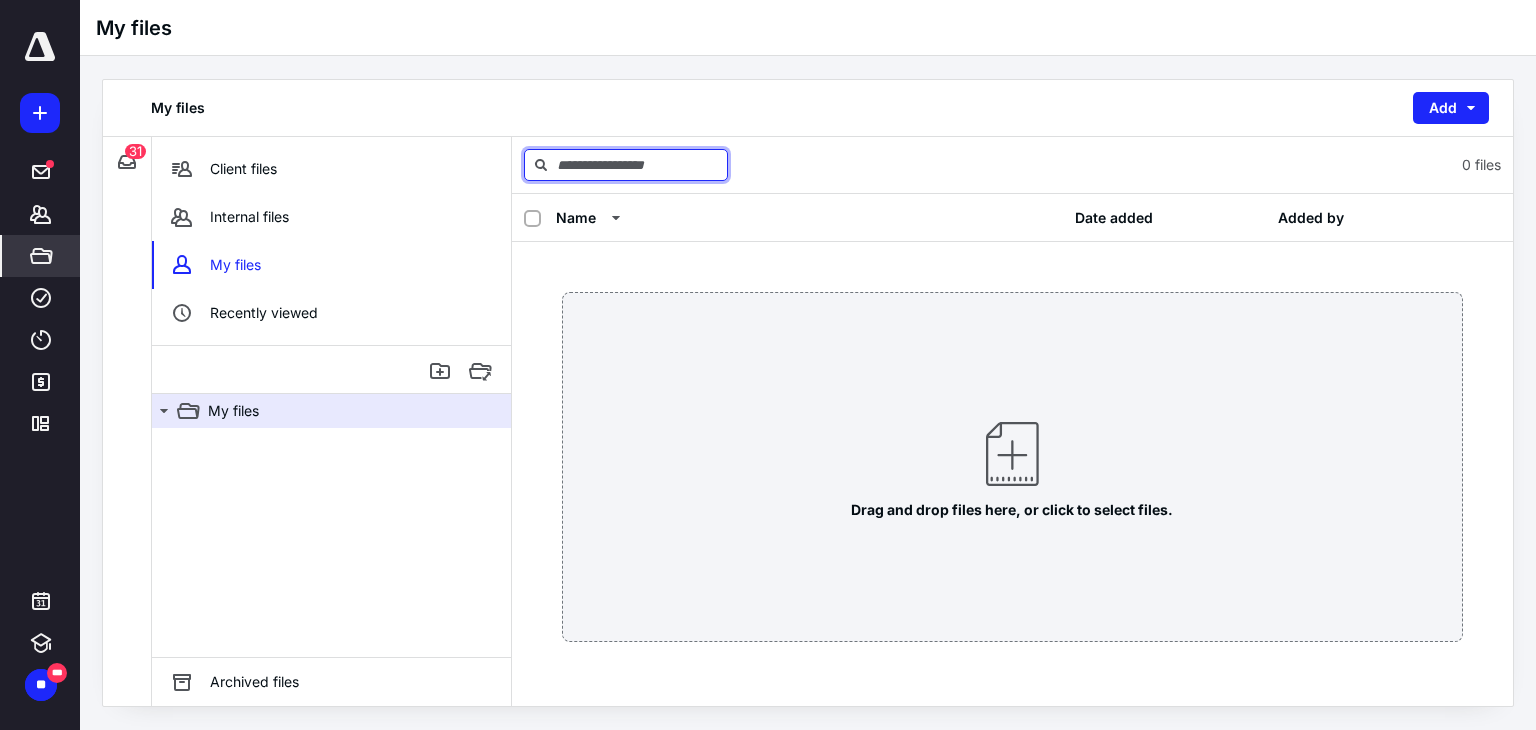 click at bounding box center [626, 165] 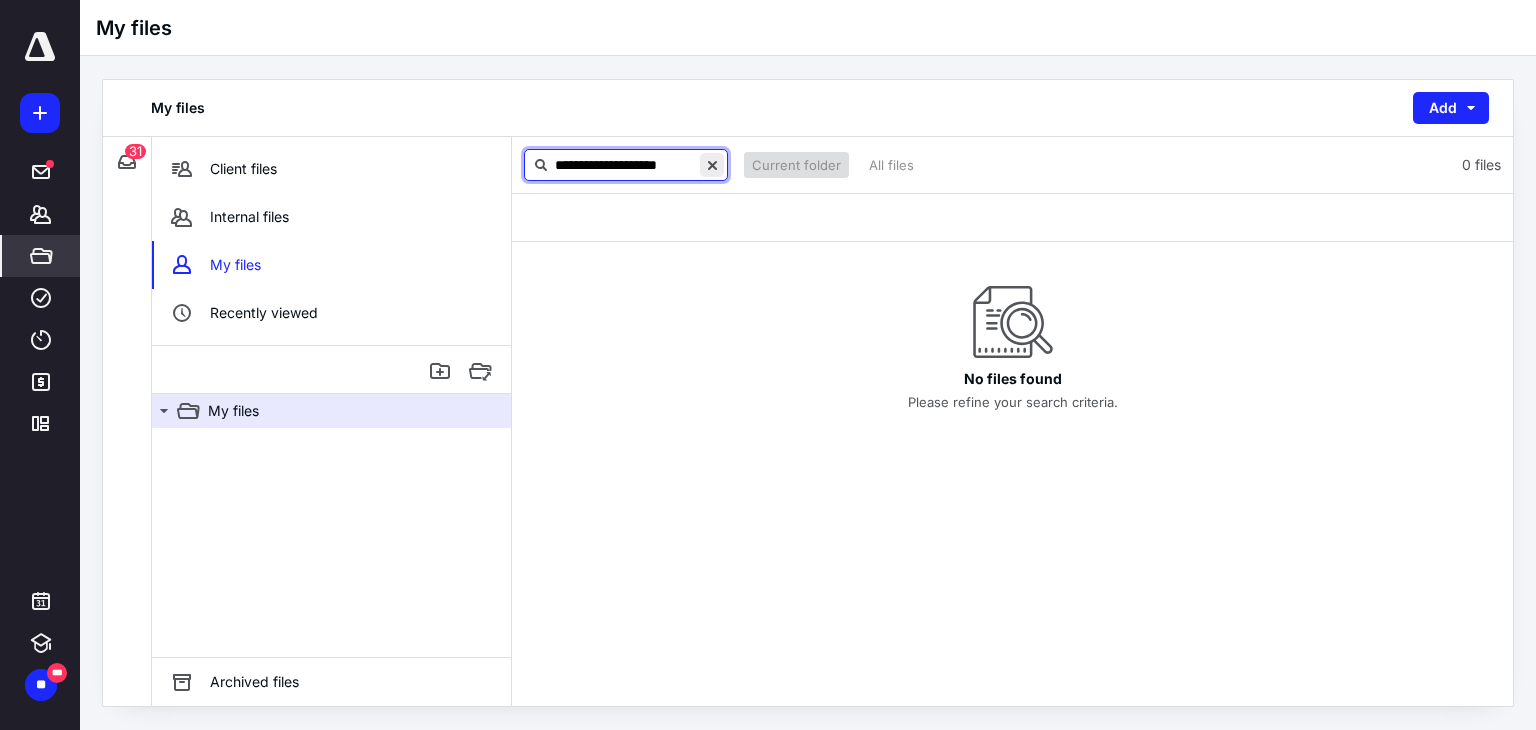 type on "**********" 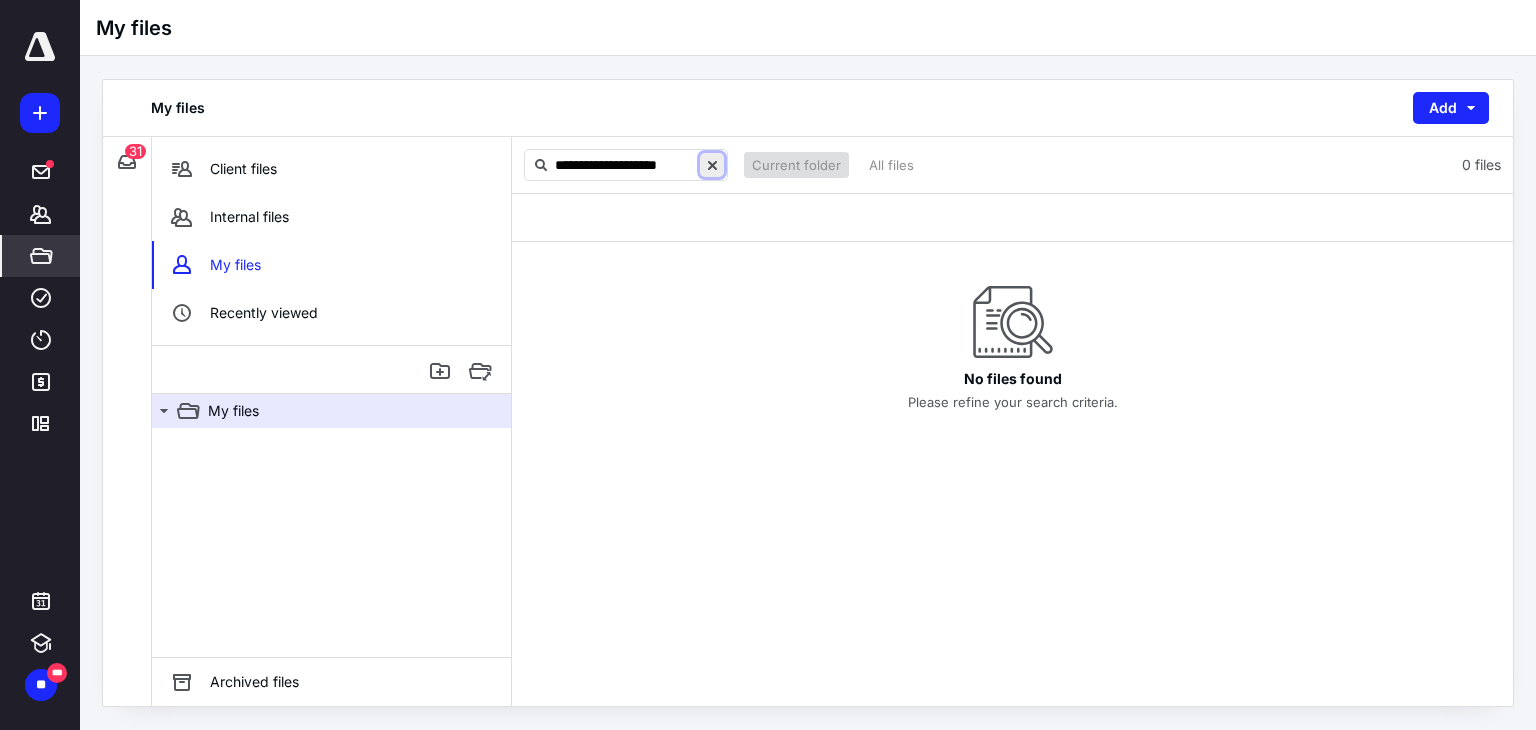 click at bounding box center [712, 165] 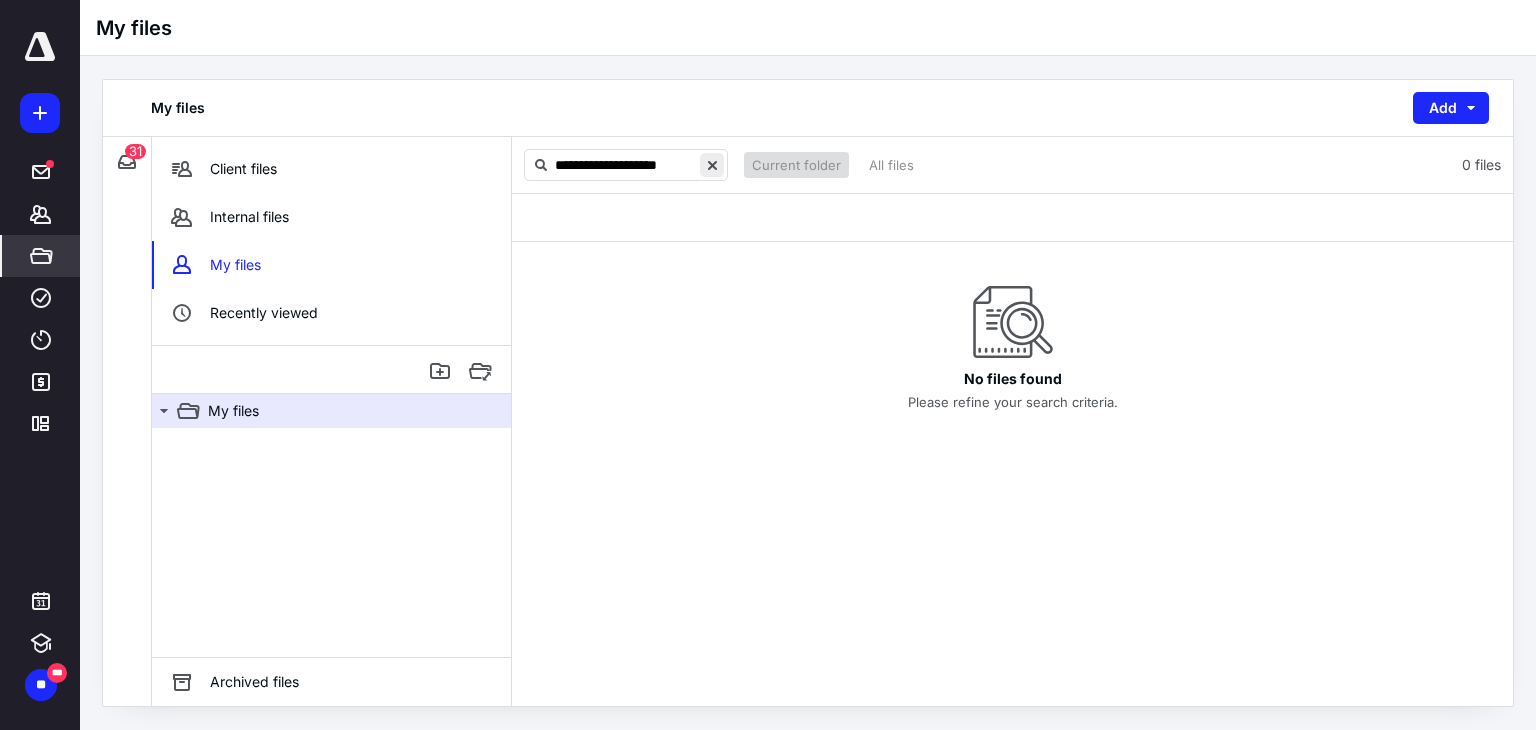 type 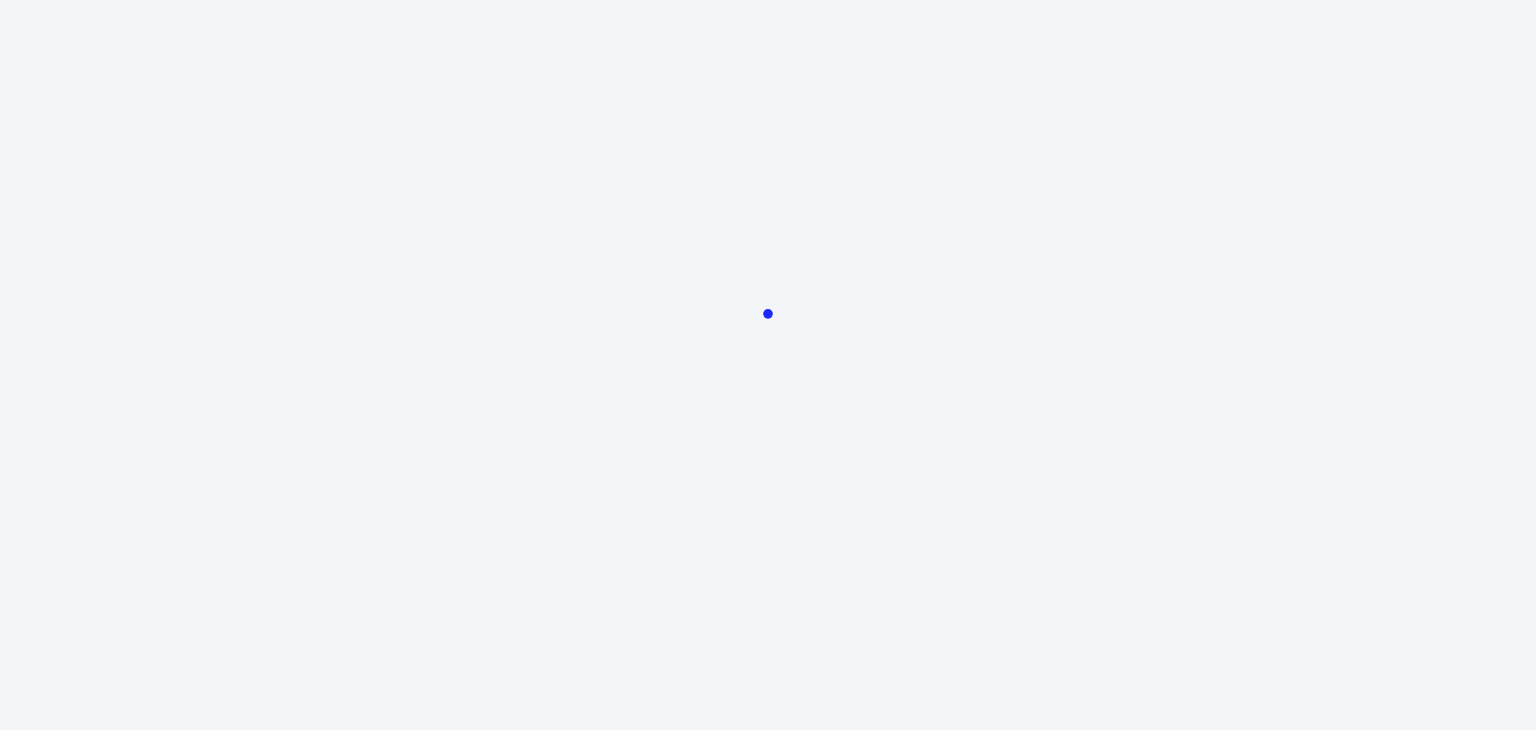 scroll, scrollTop: 0, scrollLeft: 0, axis: both 